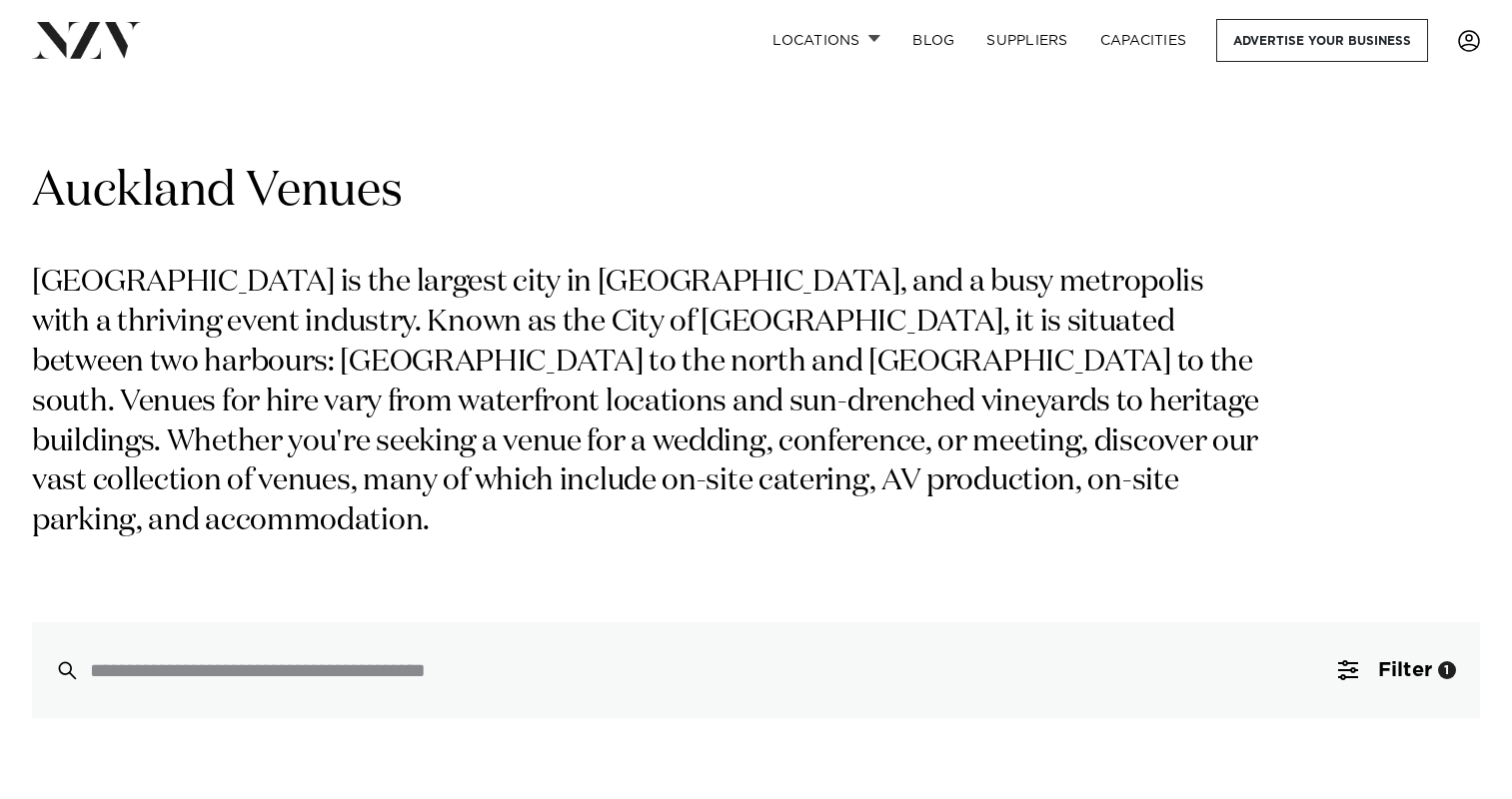 scroll, scrollTop: 0, scrollLeft: 0, axis: both 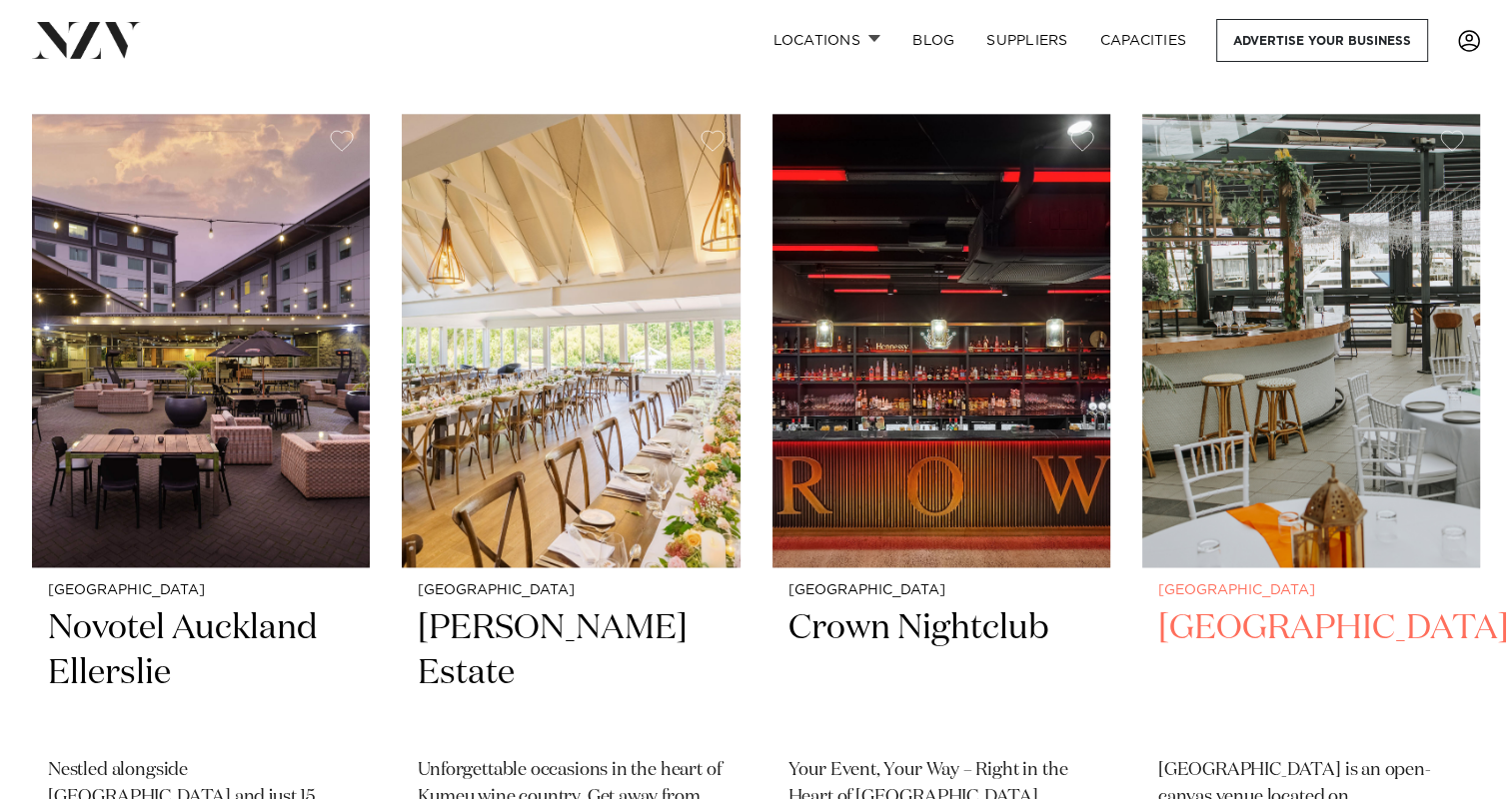 click on "Wharfside Event Centre" at bounding box center (1311, 673) 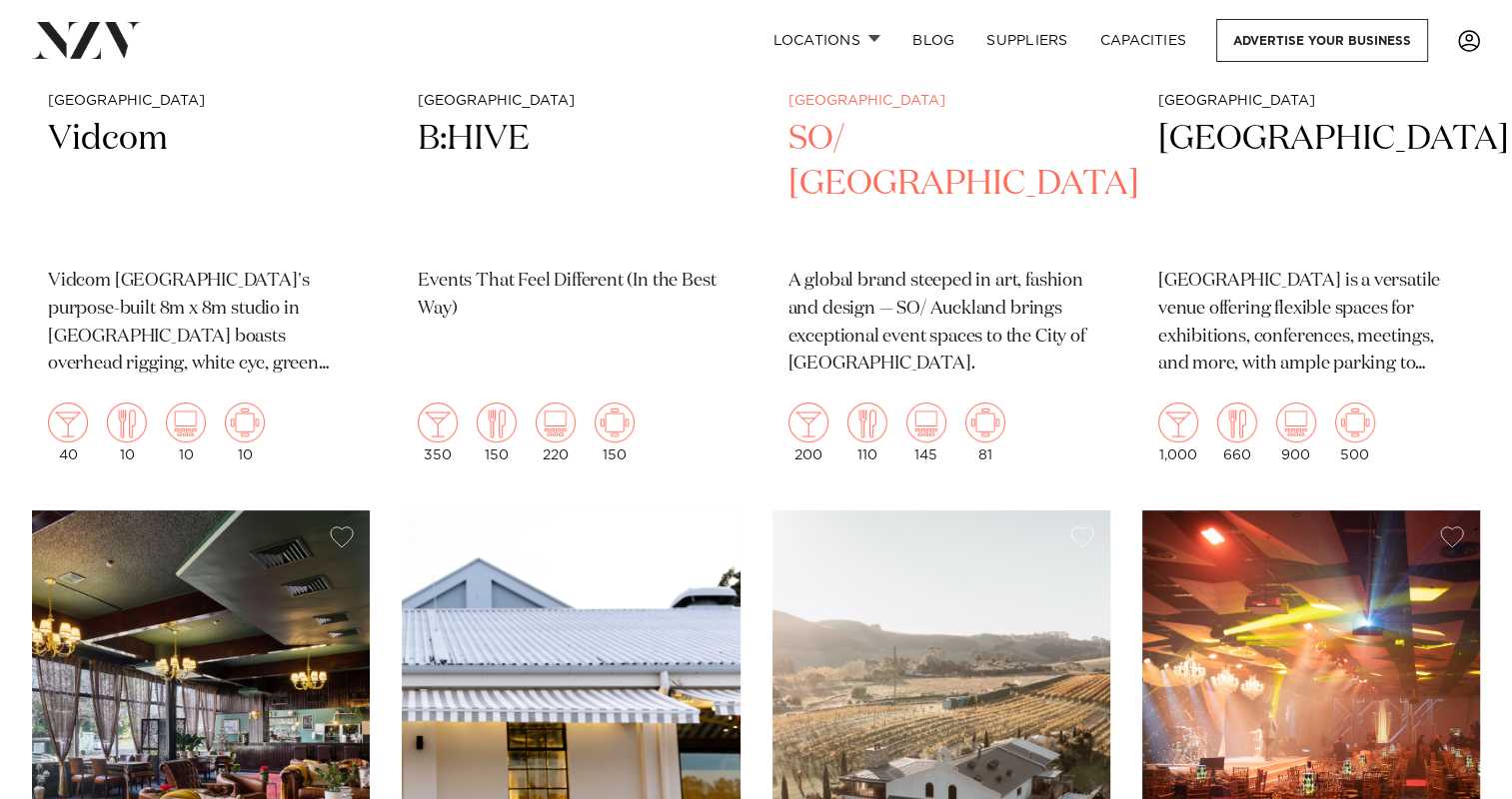 scroll, scrollTop: 15381, scrollLeft: 0, axis: vertical 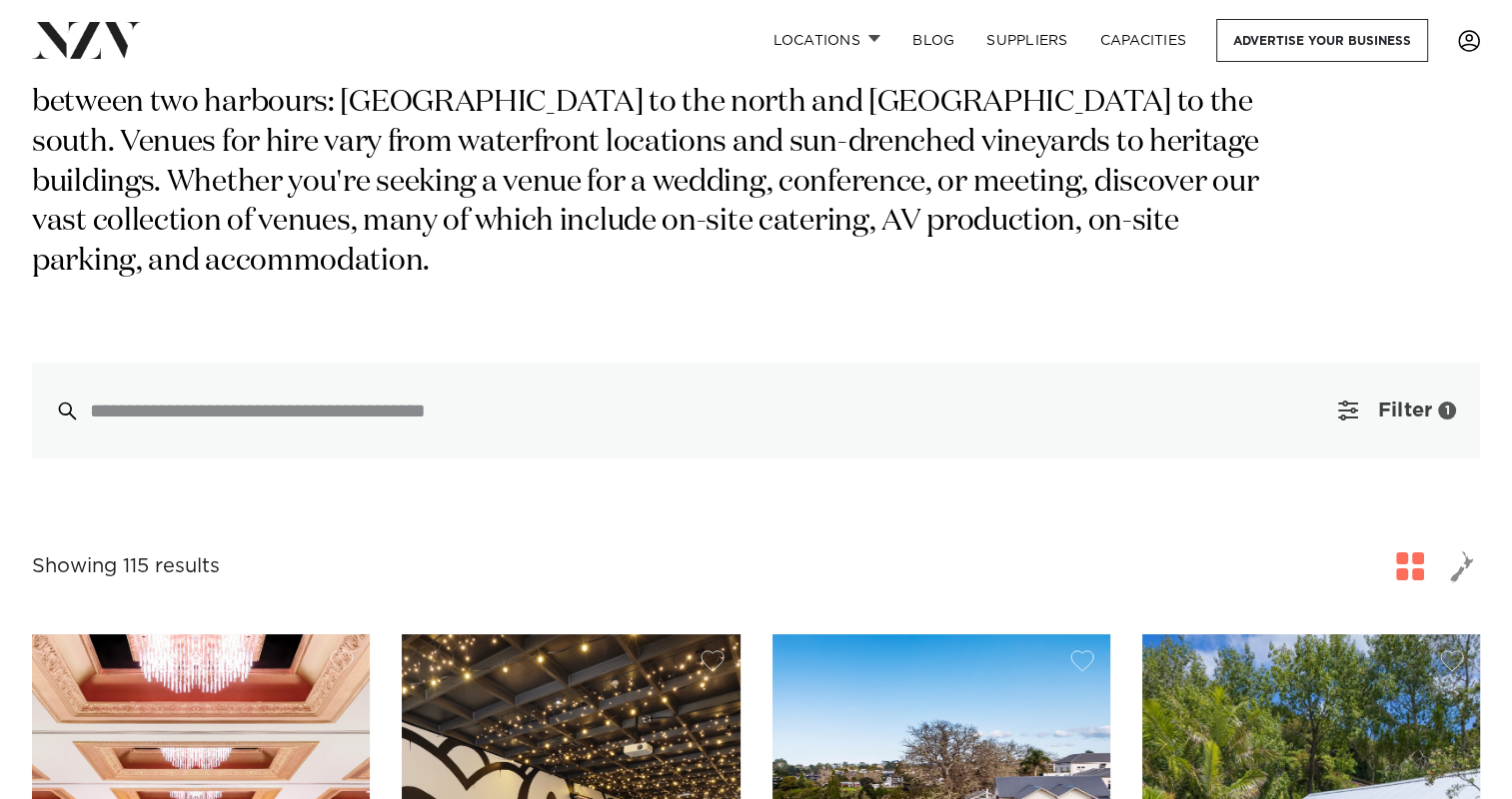 click on "Filter" at bounding box center (1405, 410) 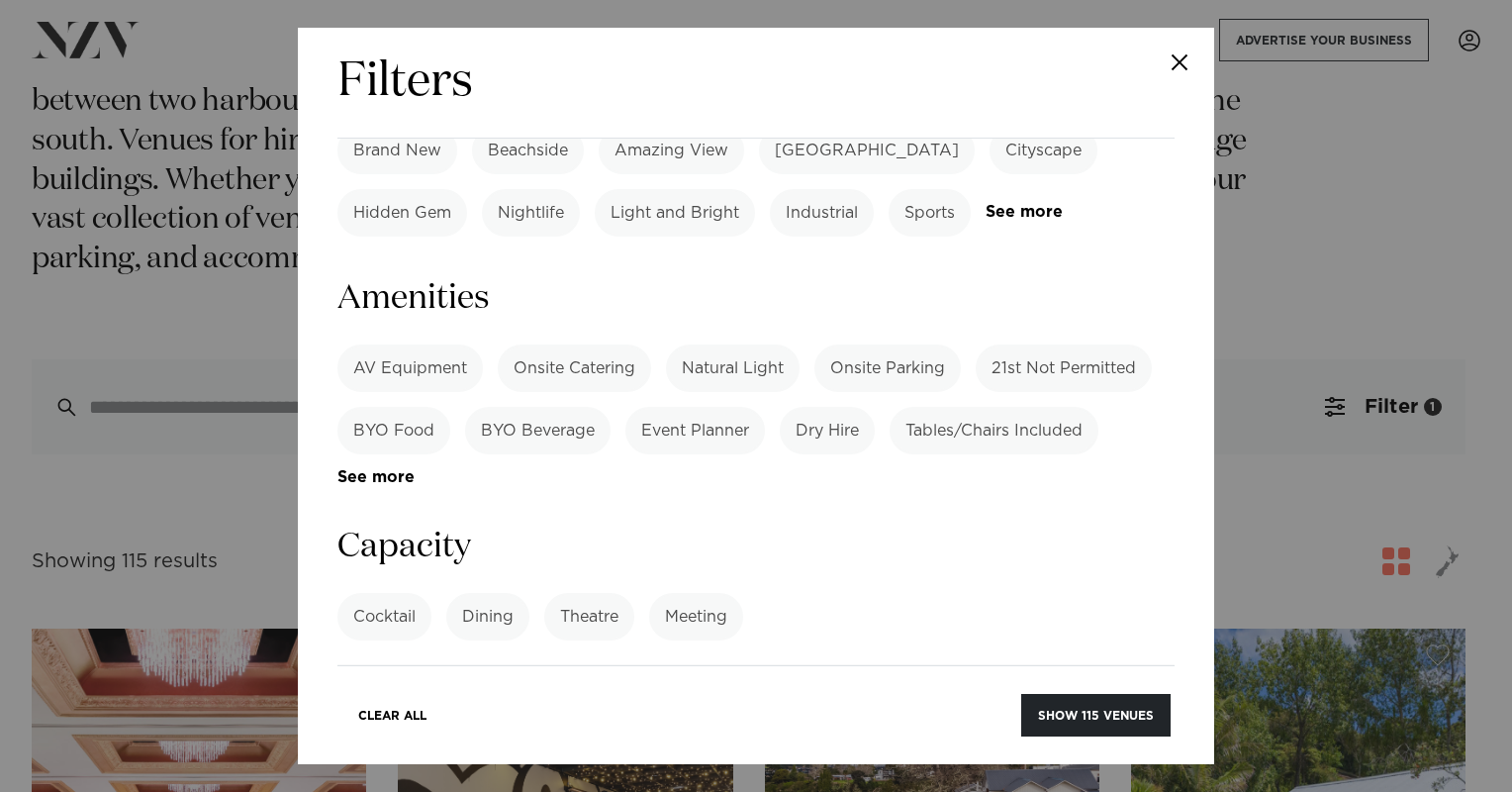 scroll, scrollTop: 1272, scrollLeft: 0, axis: vertical 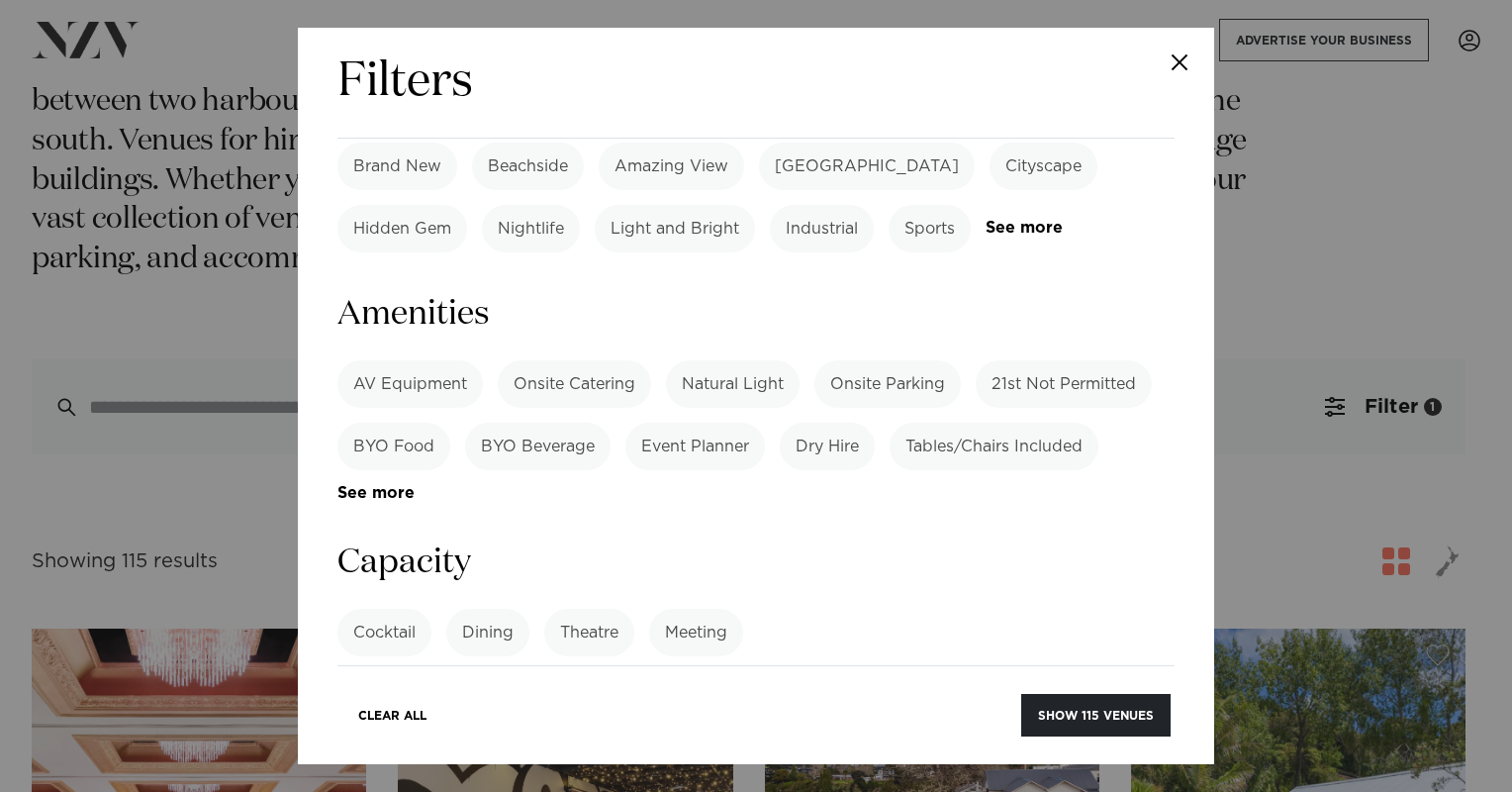 click at bounding box center (756, 707) 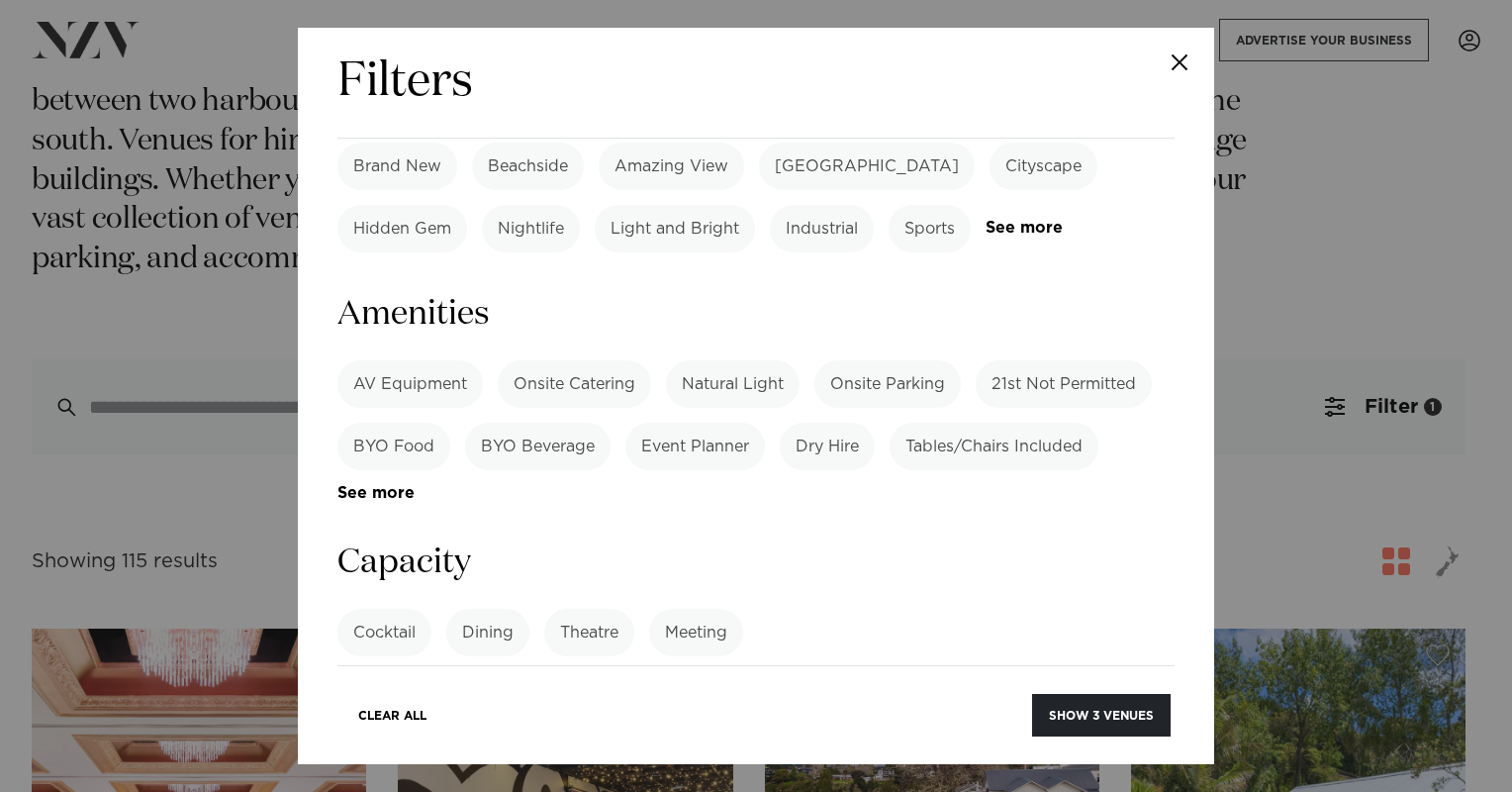 type on "***" 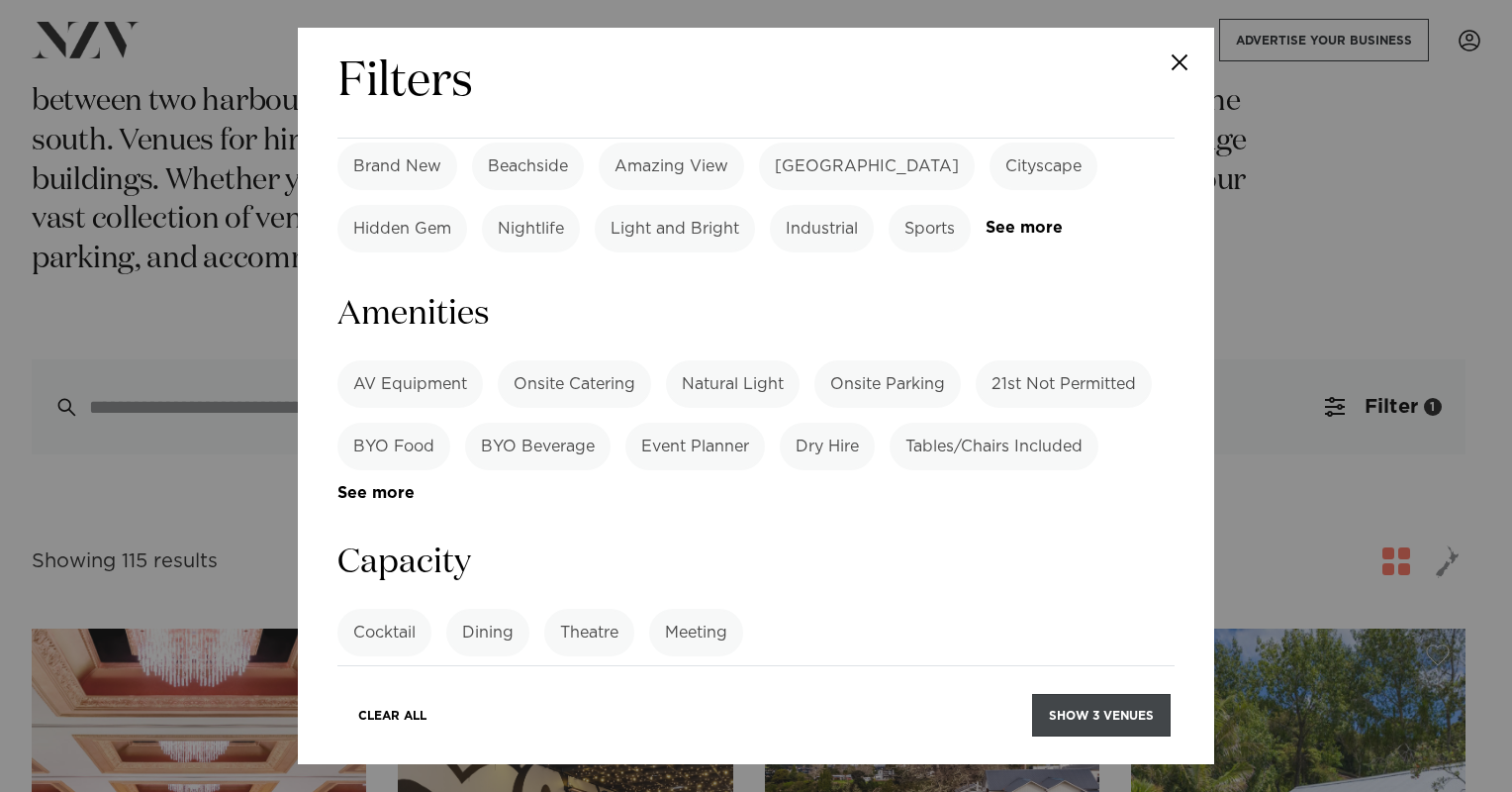 click on "Show 3 venues" at bounding box center (1101, 715) 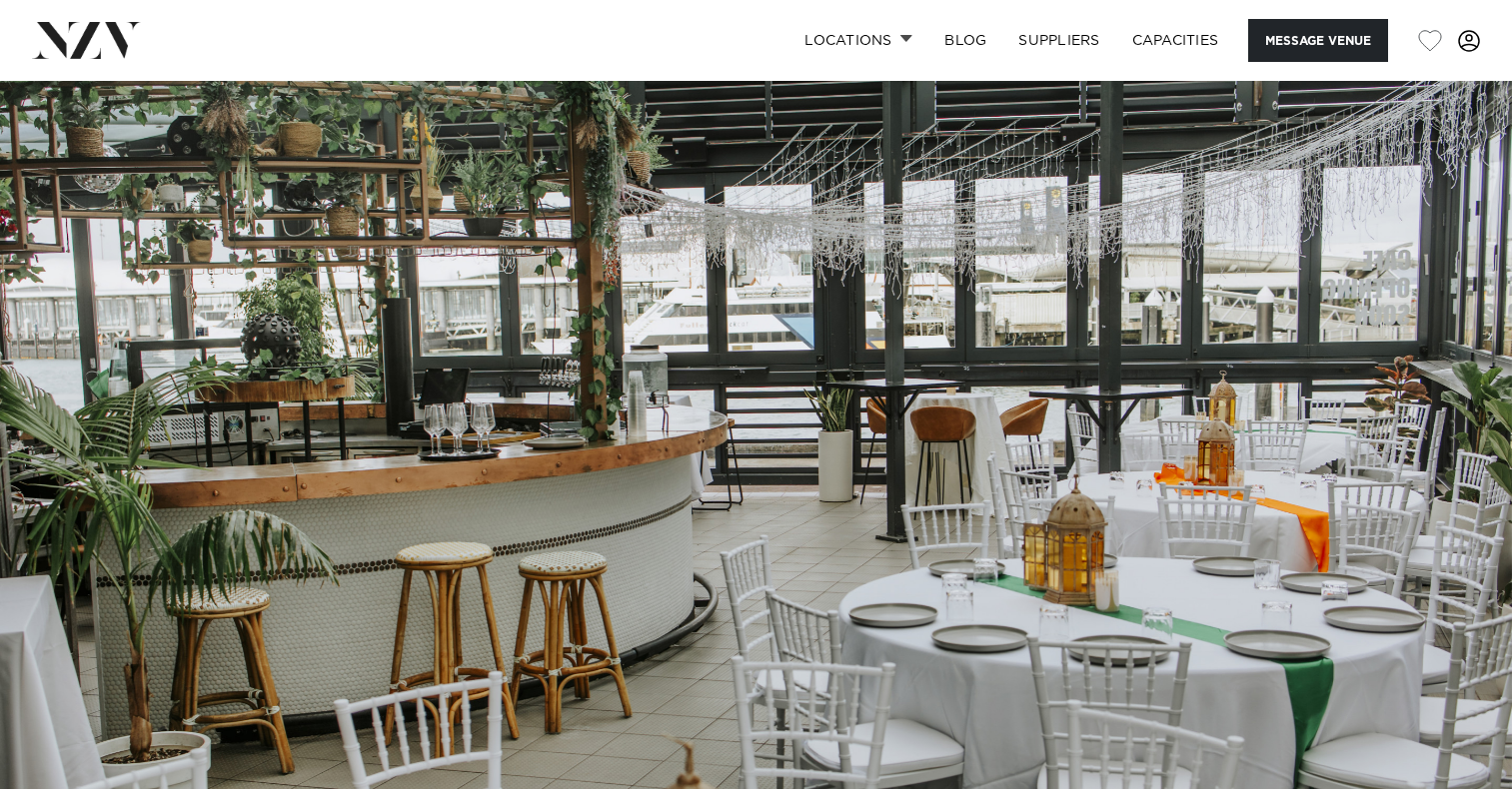 scroll, scrollTop: 0, scrollLeft: 0, axis: both 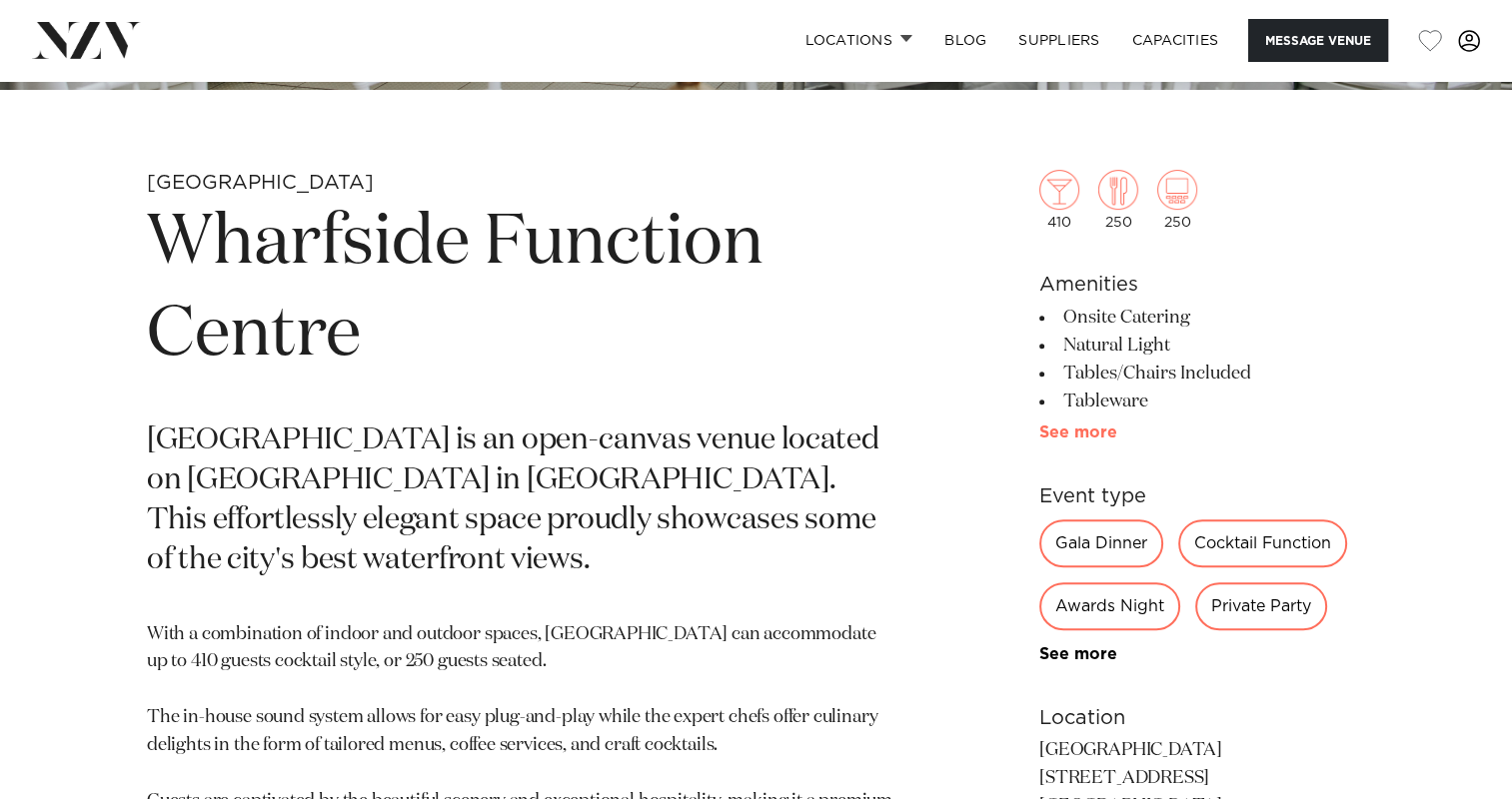 click on "See more" at bounding box center [1117, 432] 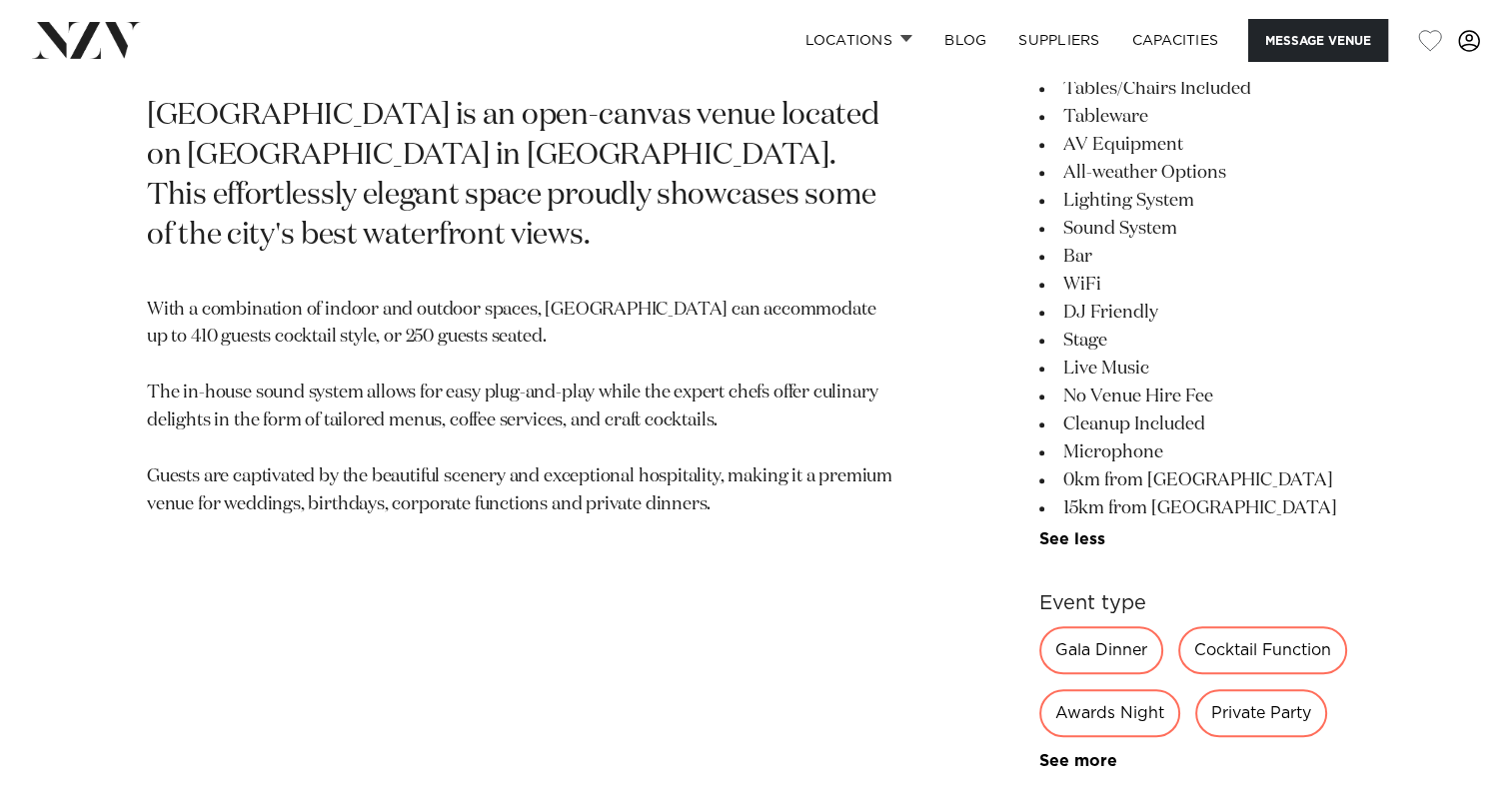 scroll, scrollTop: 899, scrollLeft: 0, axis: vertical 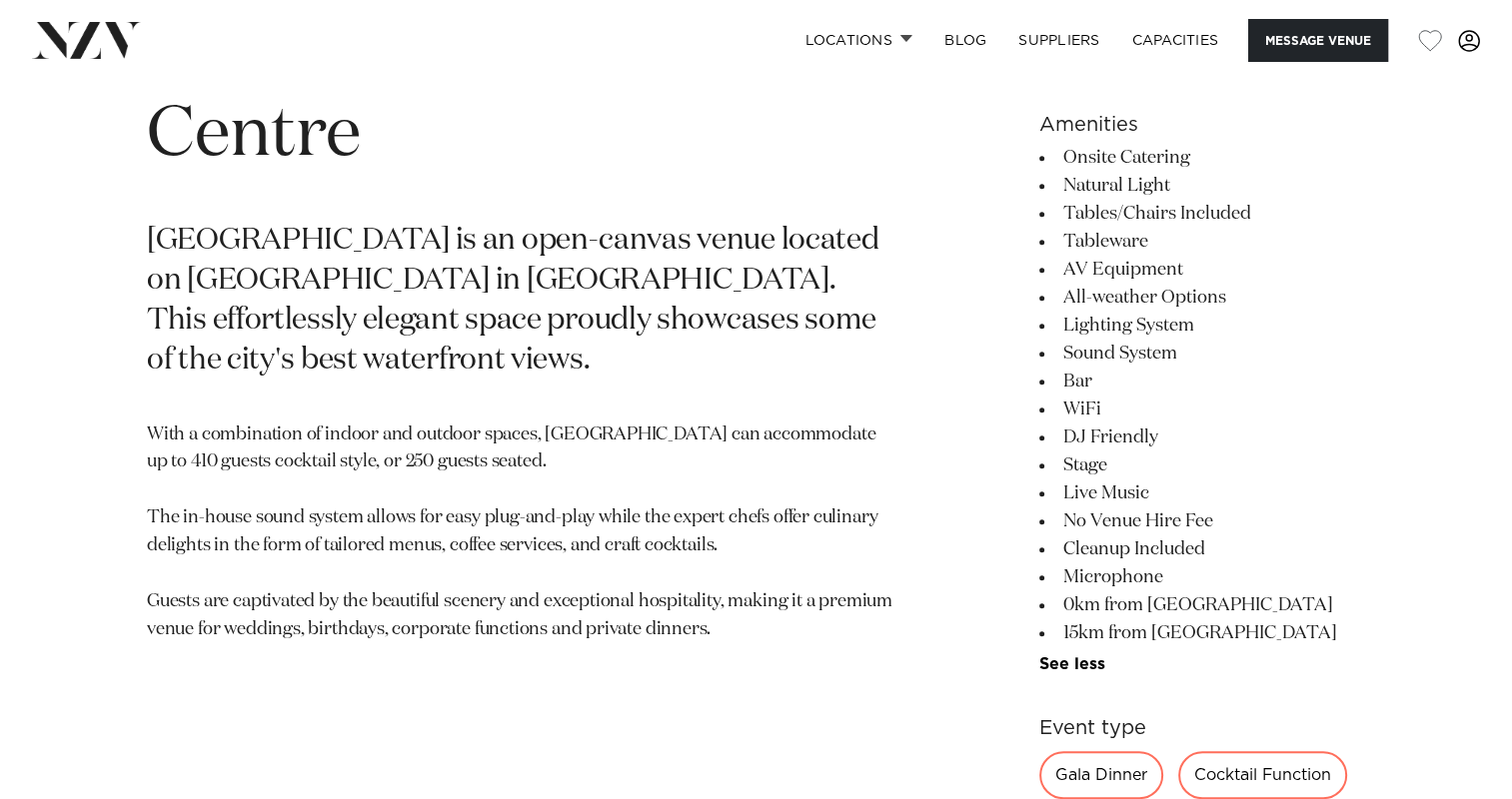 click on "[GEOGRAPHIC_DATA] is an open-canvas venue located on [GEOGRAPHIC_DATA] in [GEOGRAPHIC_DATA]. This effortlessly elegant space proudly showcases some of the city's best waterfront views." at bounding box center (522, 302) 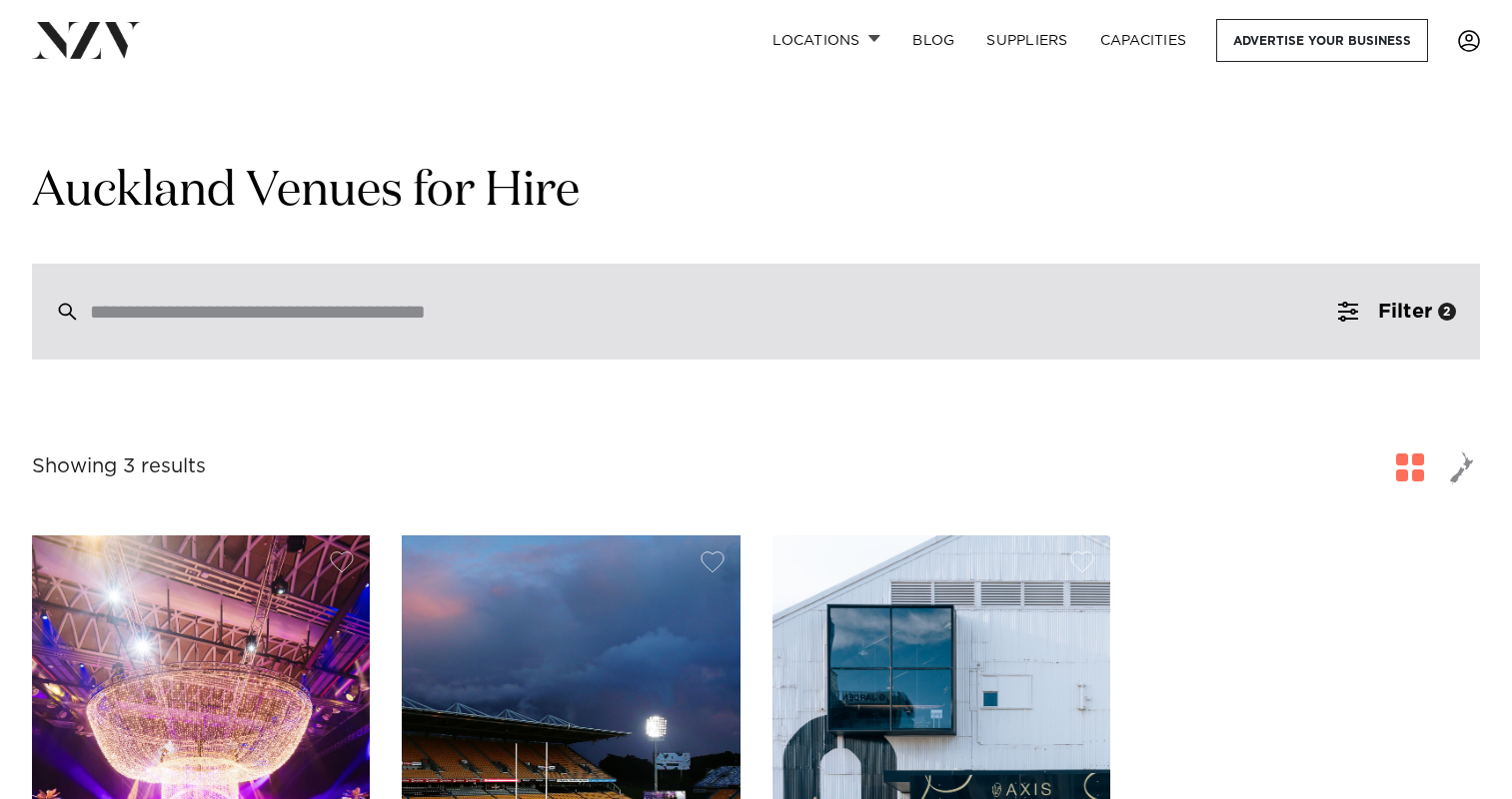 scroll, scrollTop: 0, scrollLeft: 0, axis: both 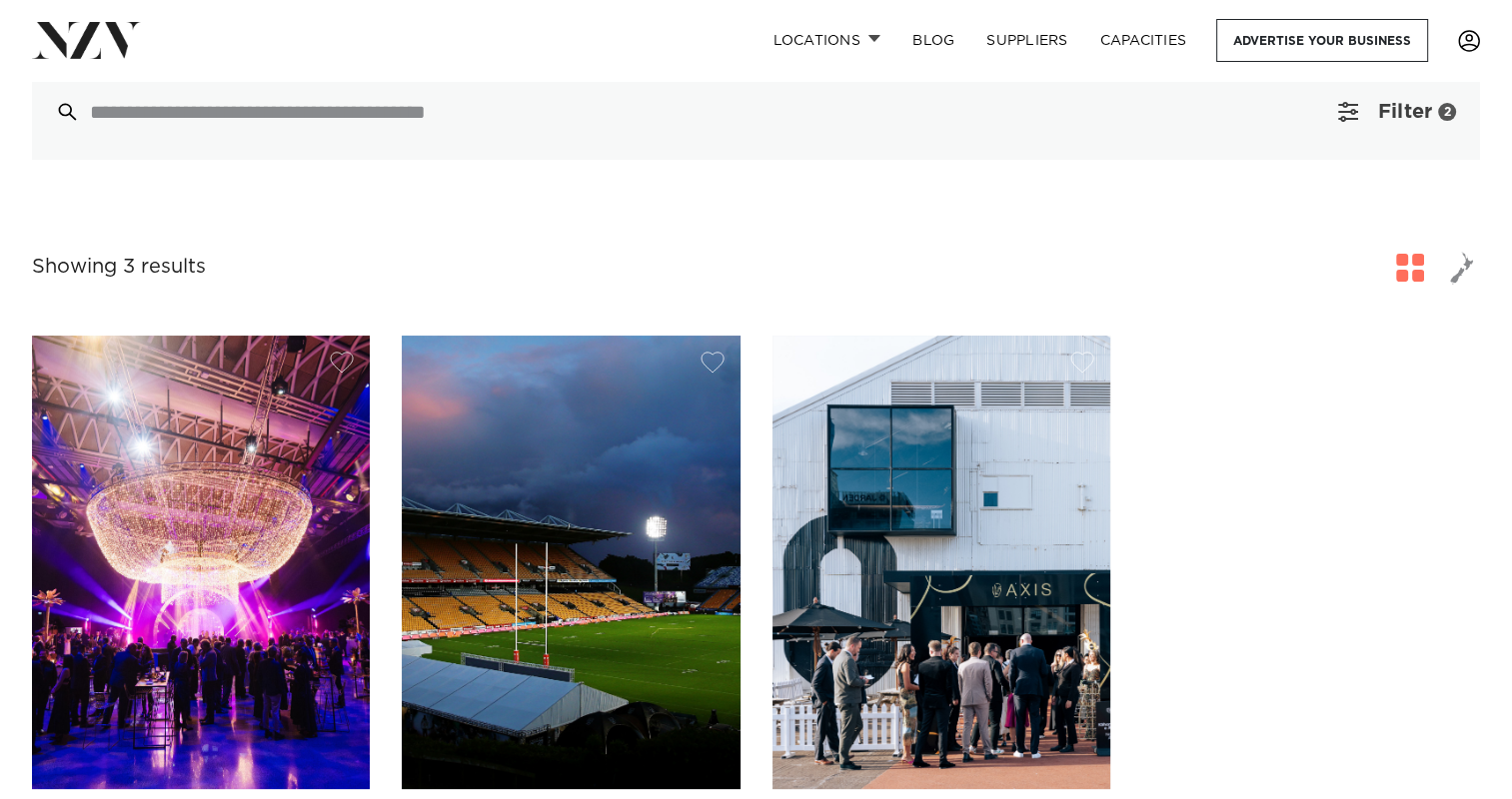click on "Filter" at bounding box center (1405, 112) 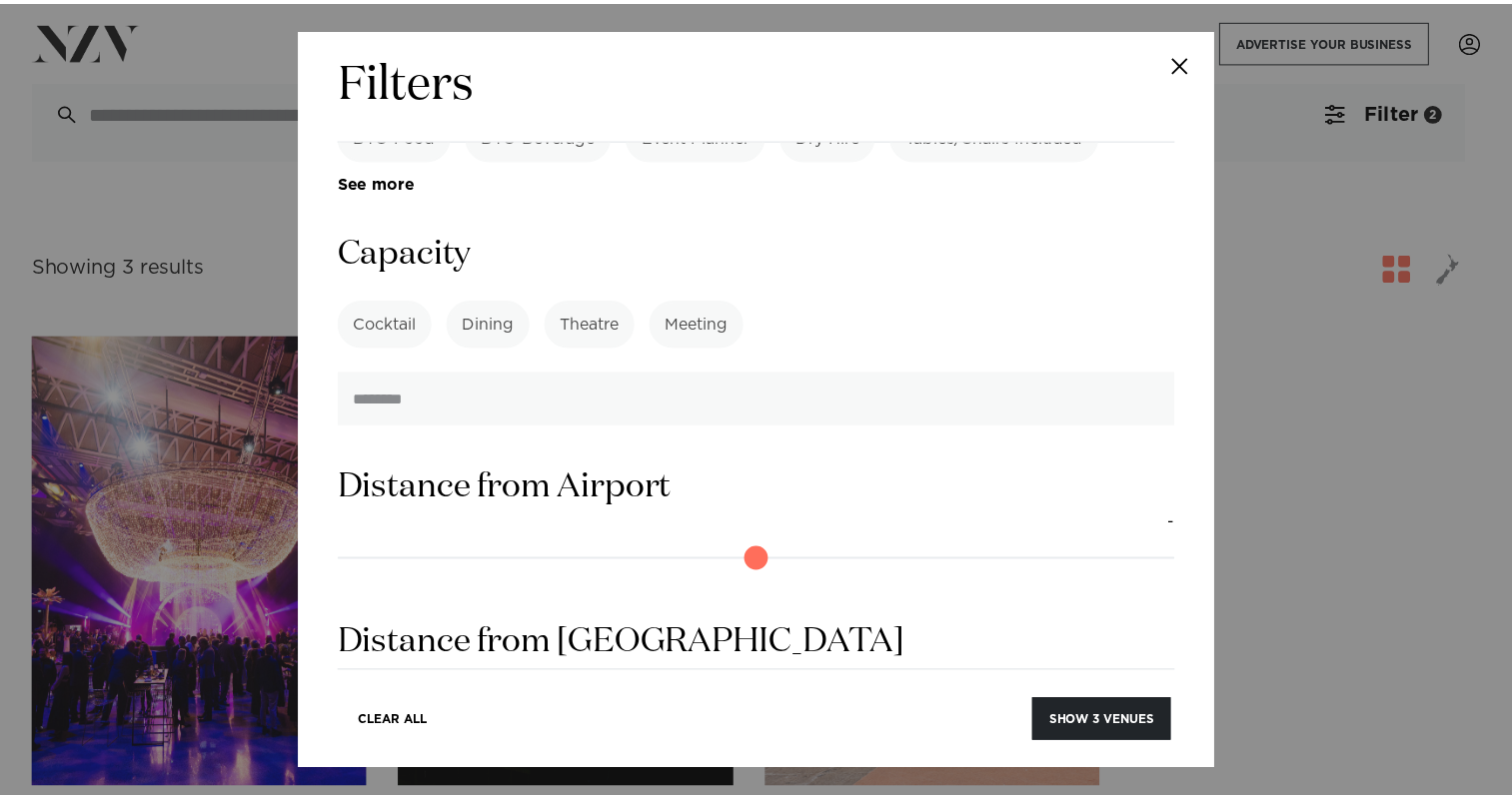 scroll, scrollTop: 1398, scrollLeft: 0, axis: vertical 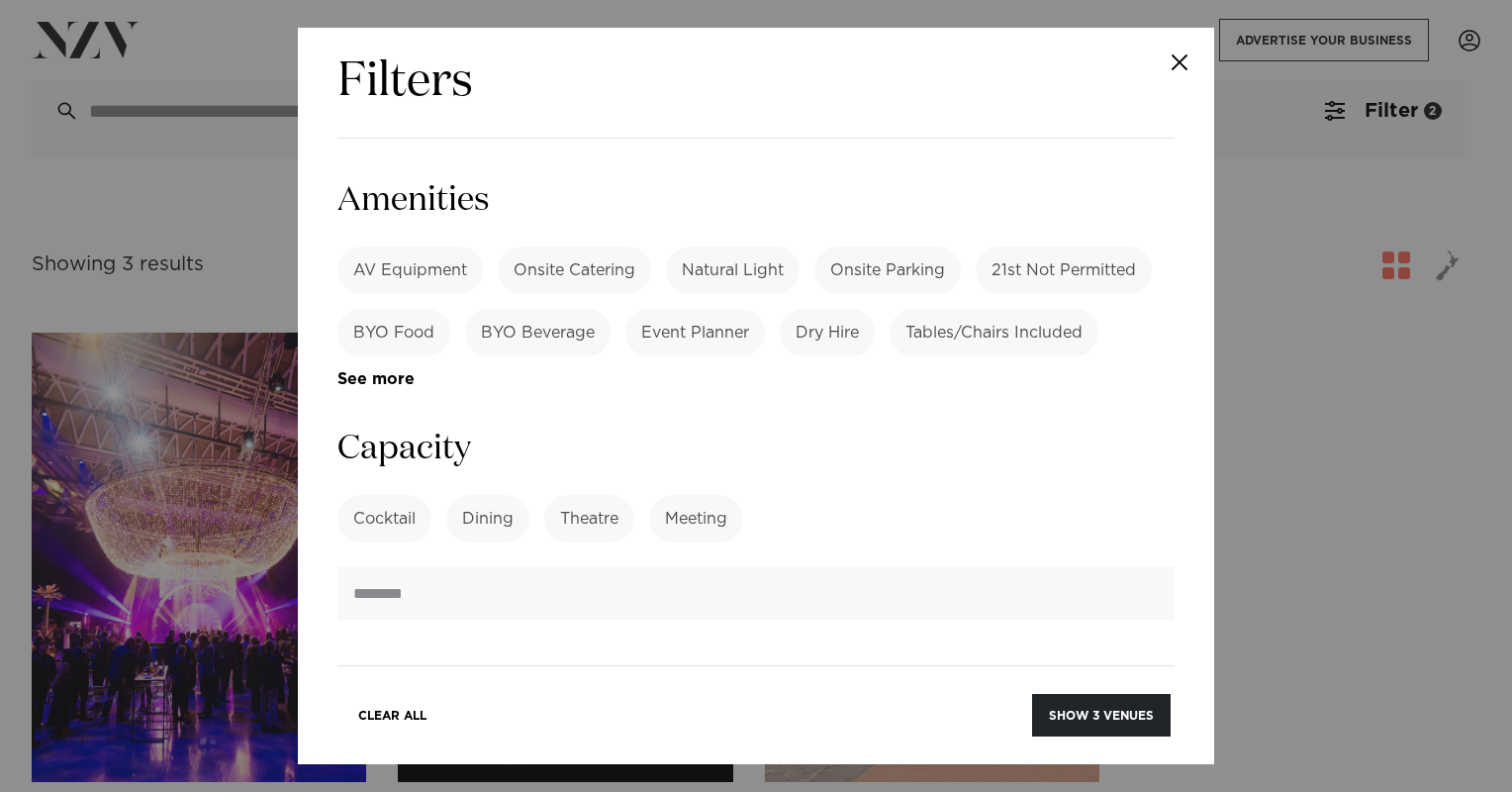 drag, startPoint x: 420, startPoint y: 397, endPoint x: 329, endPoint y: 391, distance: 91.19759 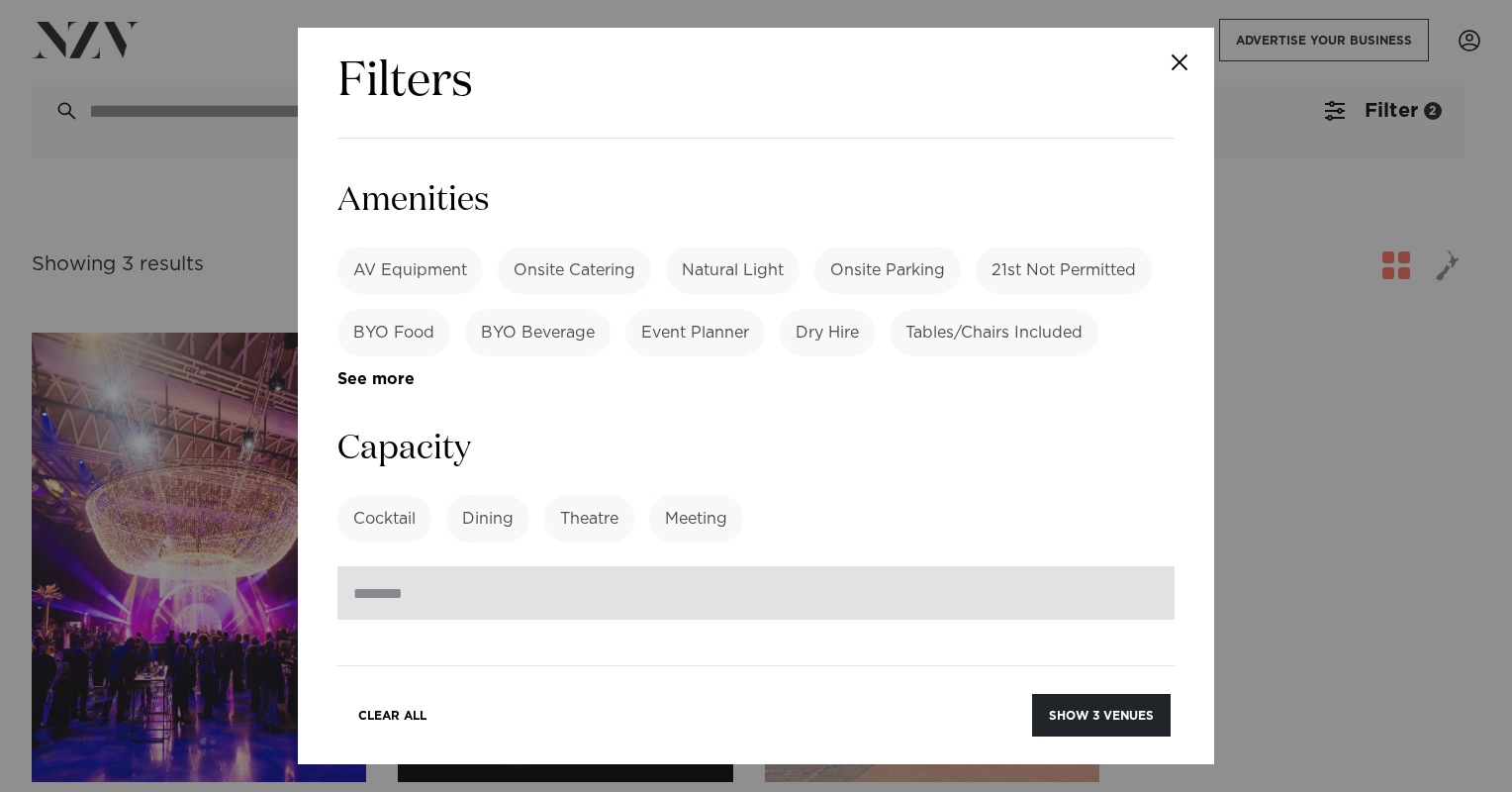 click on "***" at bounding box center [756, 593] 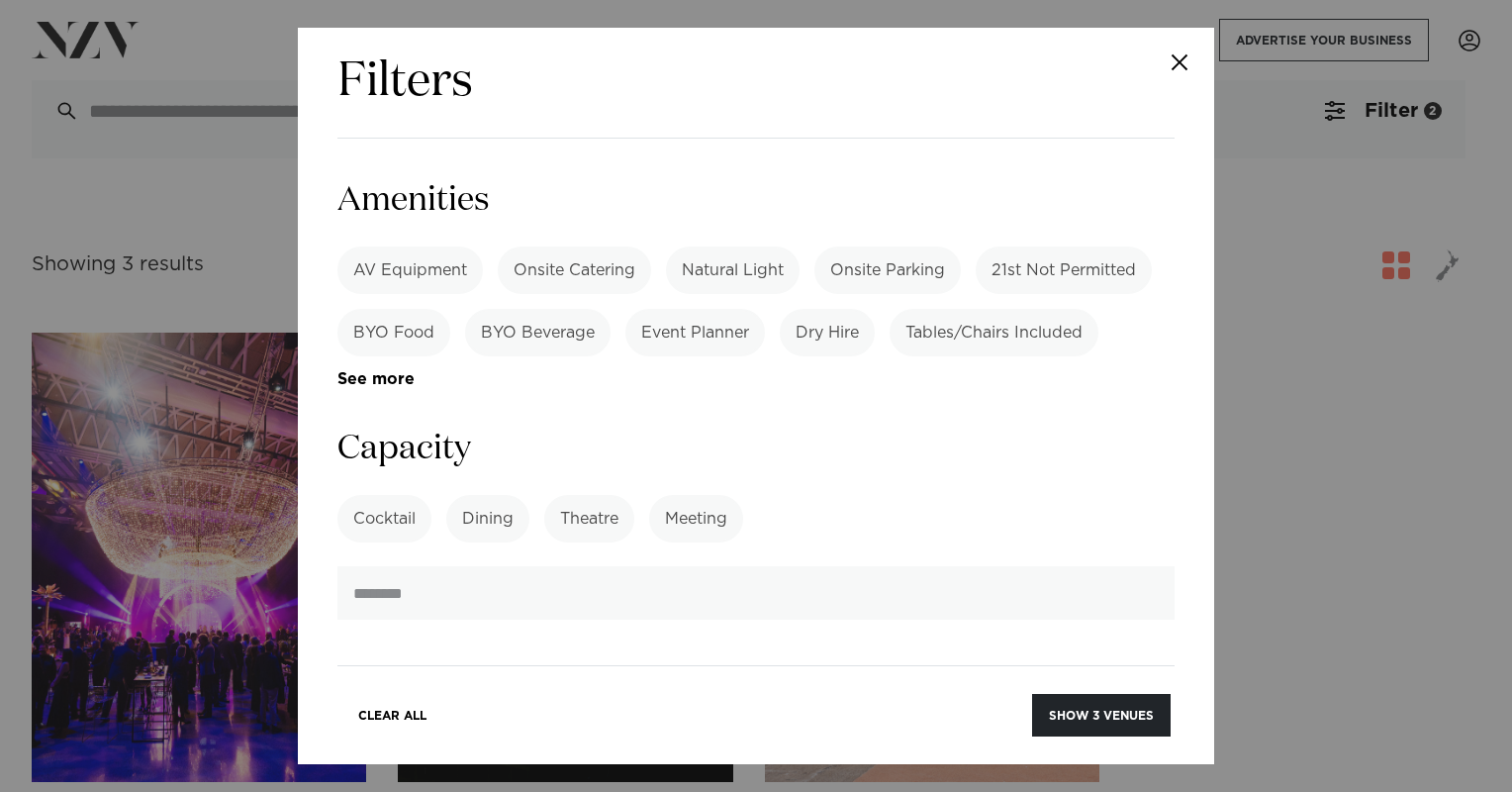type on "***" 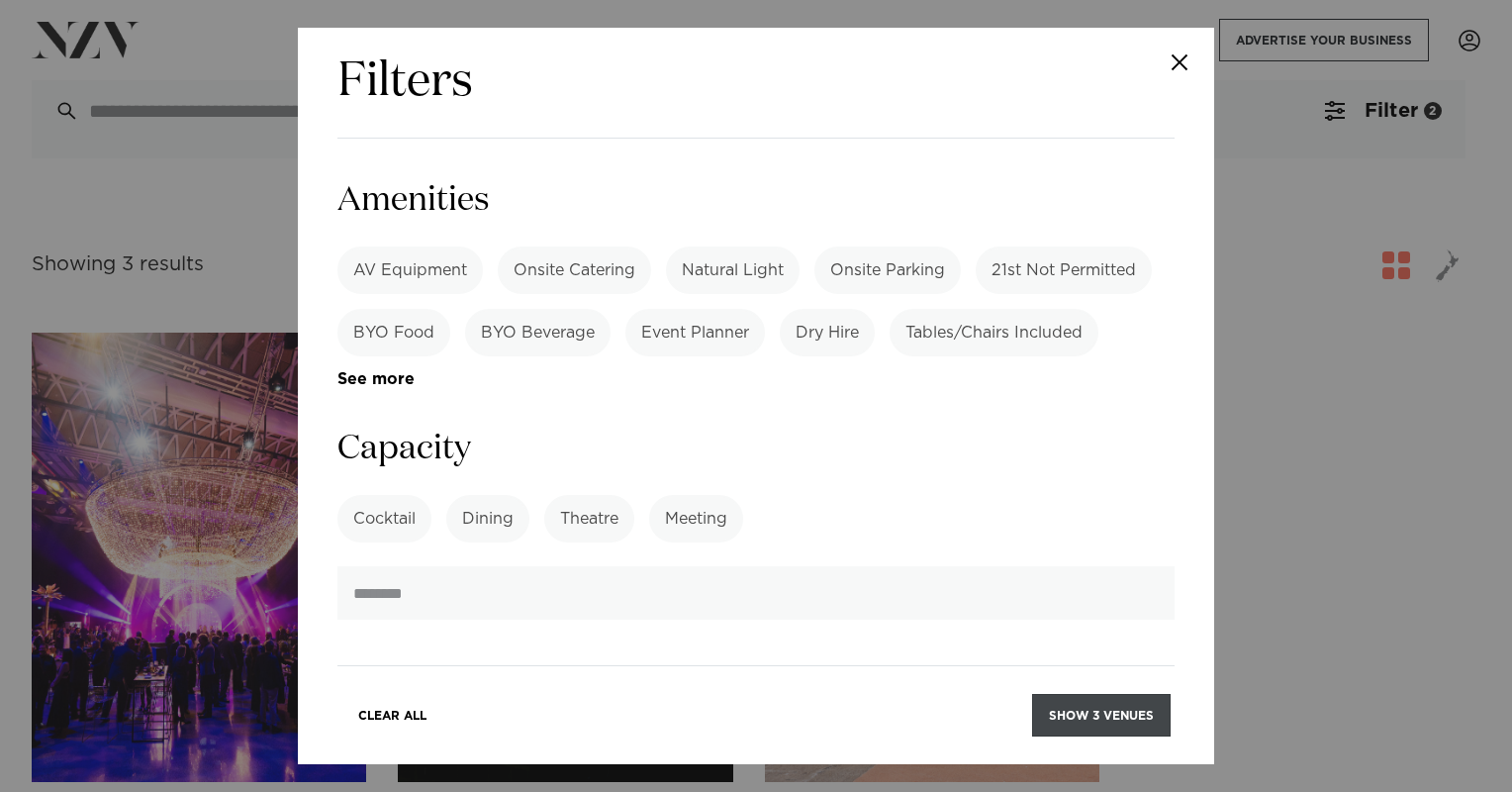 click on "Show 3 venues" at bounding box center [1101, 715] 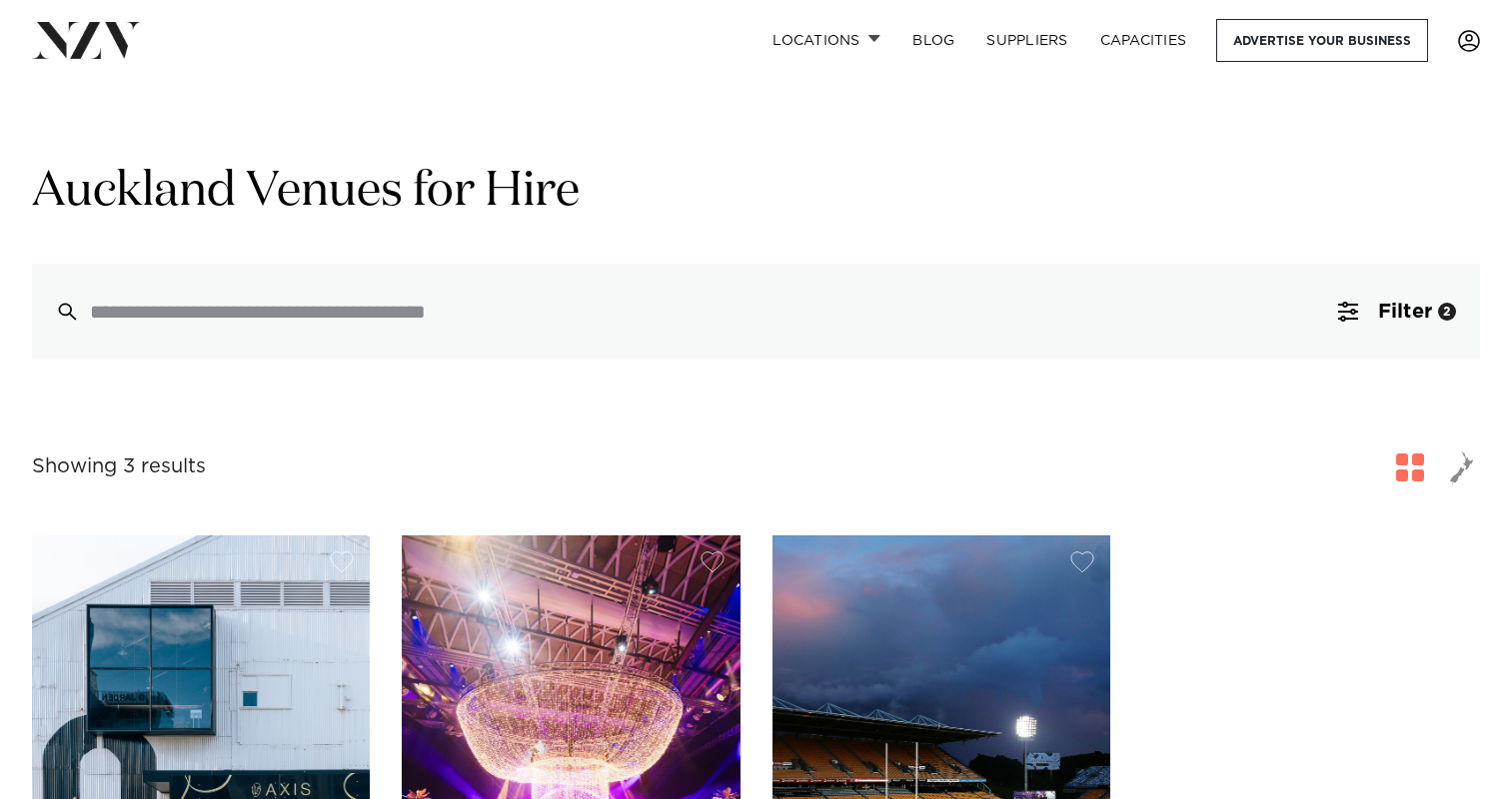 scroll, scrollTop: 213, scrollLeft: 0, axis: vertical 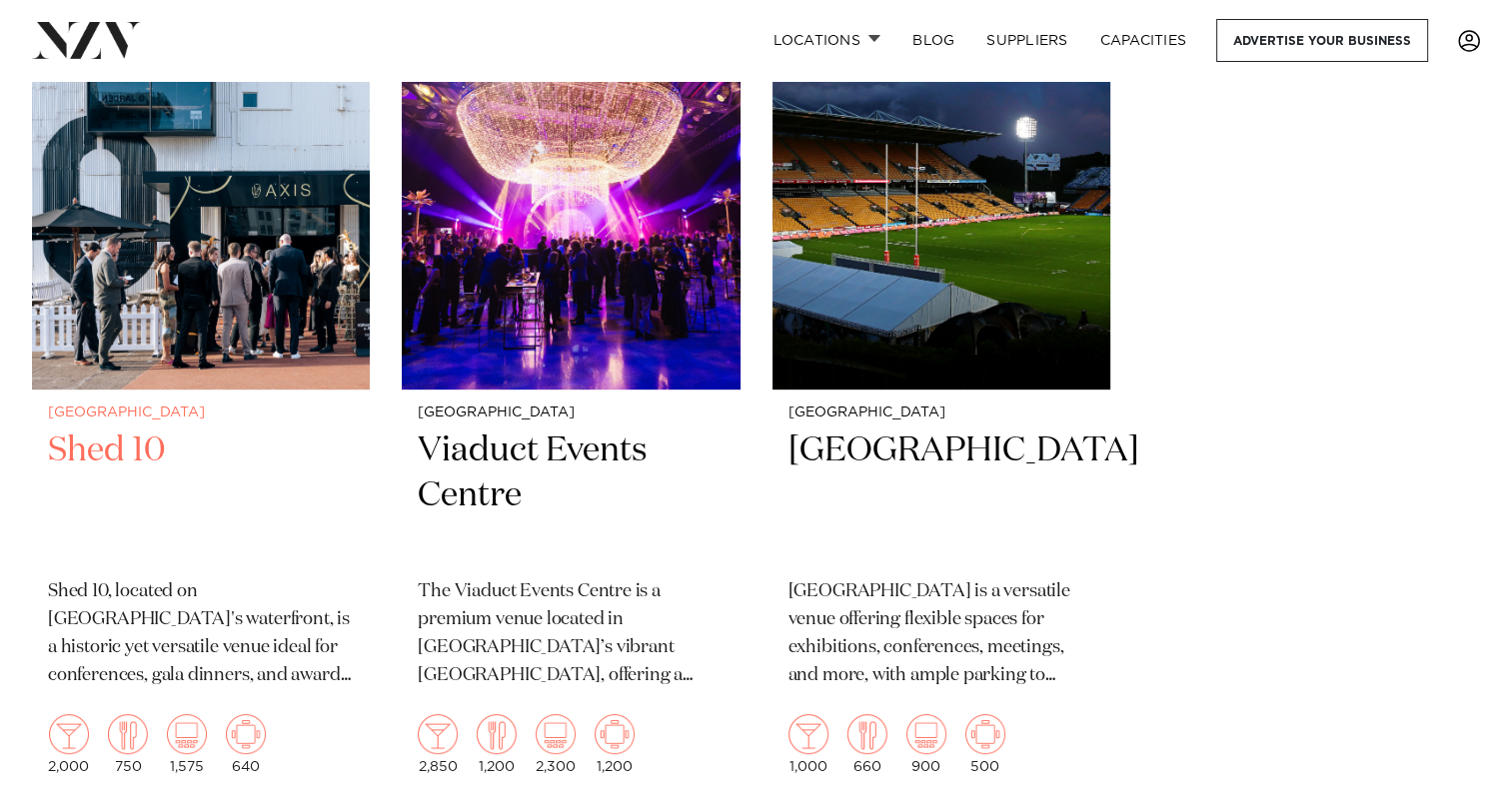 click on "Shed 10" at bounding box center [201, 495] 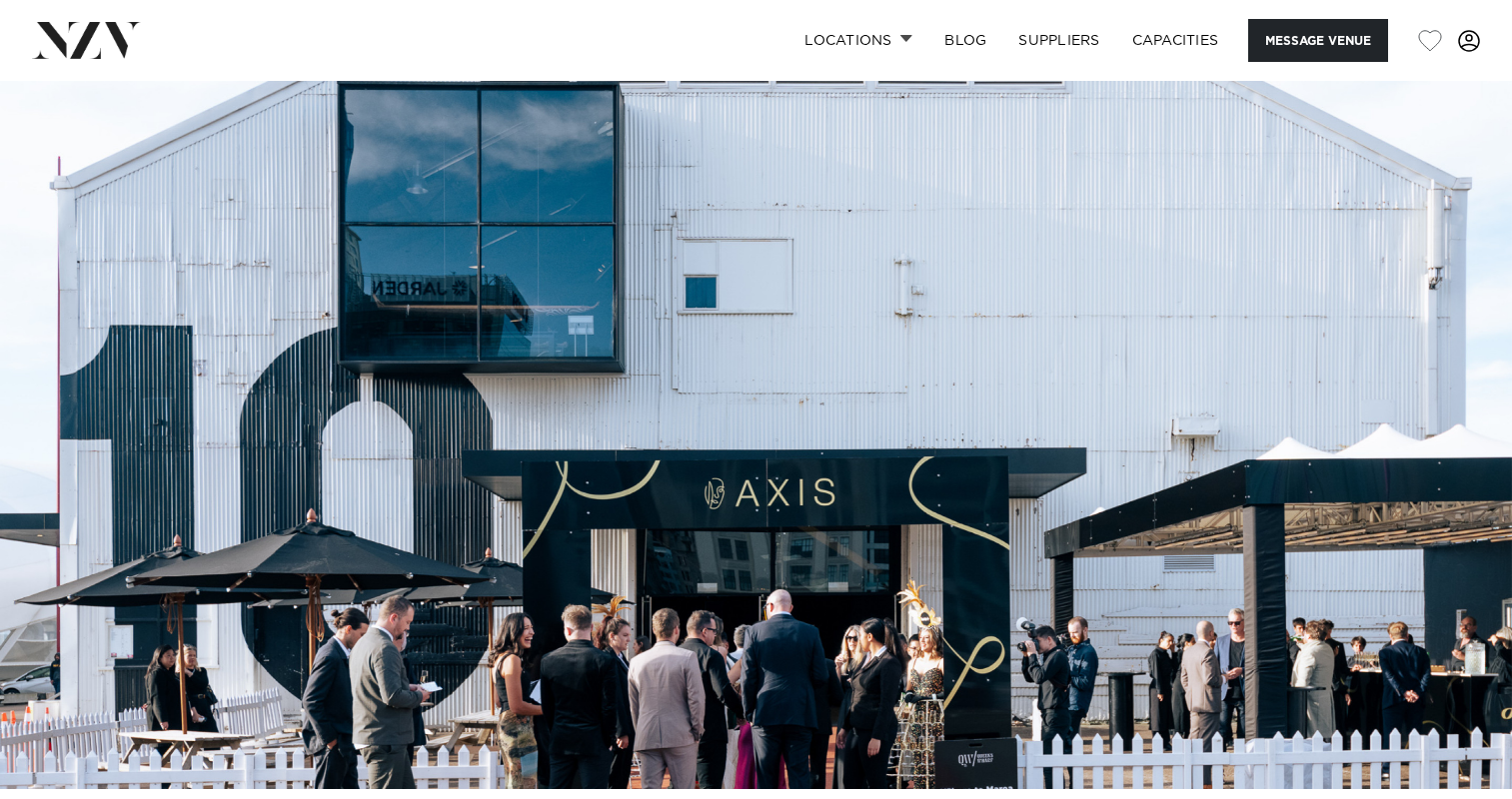 scroll, scrollTop: 0, scrollLeft: 0, axis: both 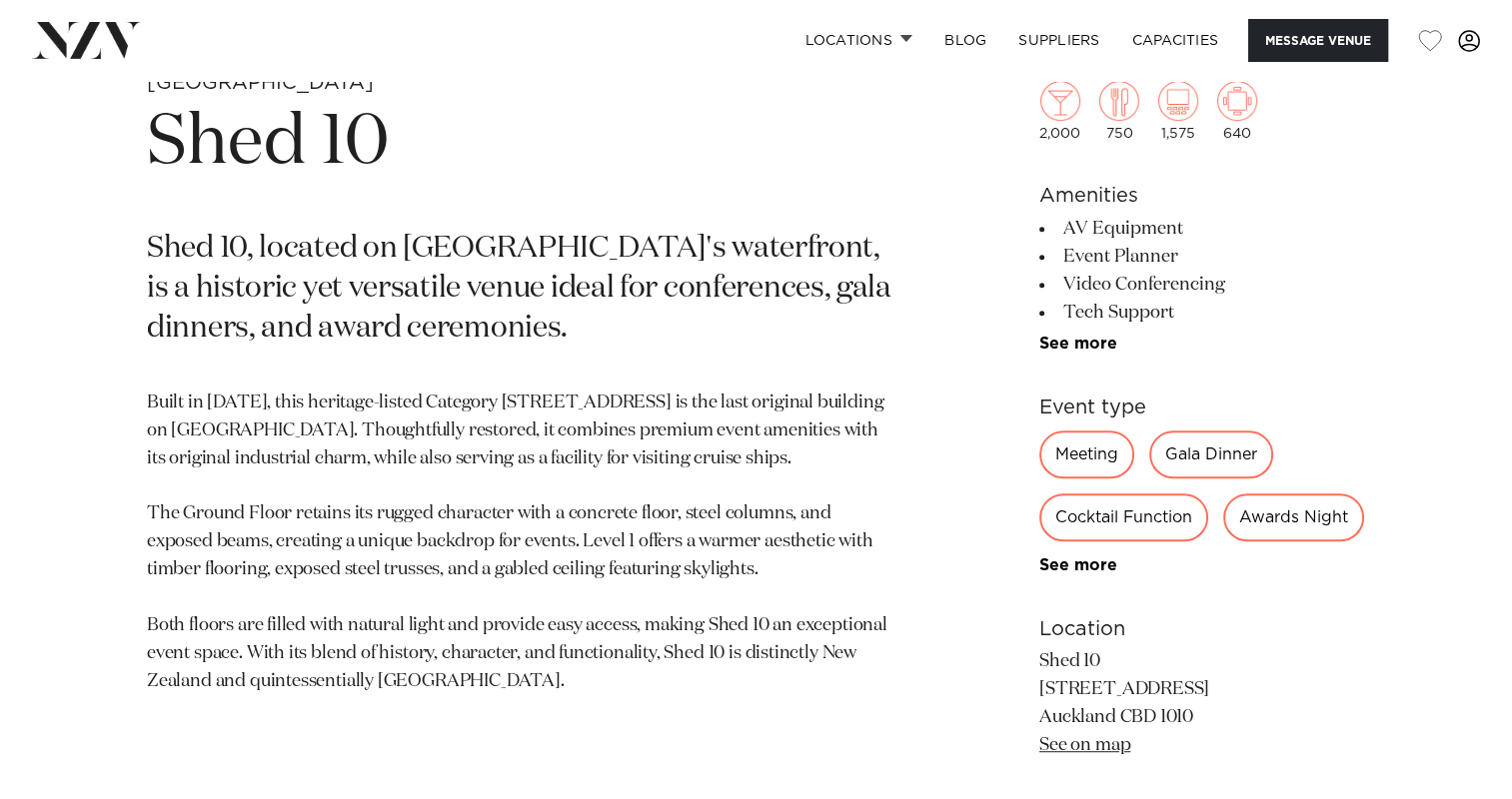 click on "See more" at bounding box center (1117, 344) 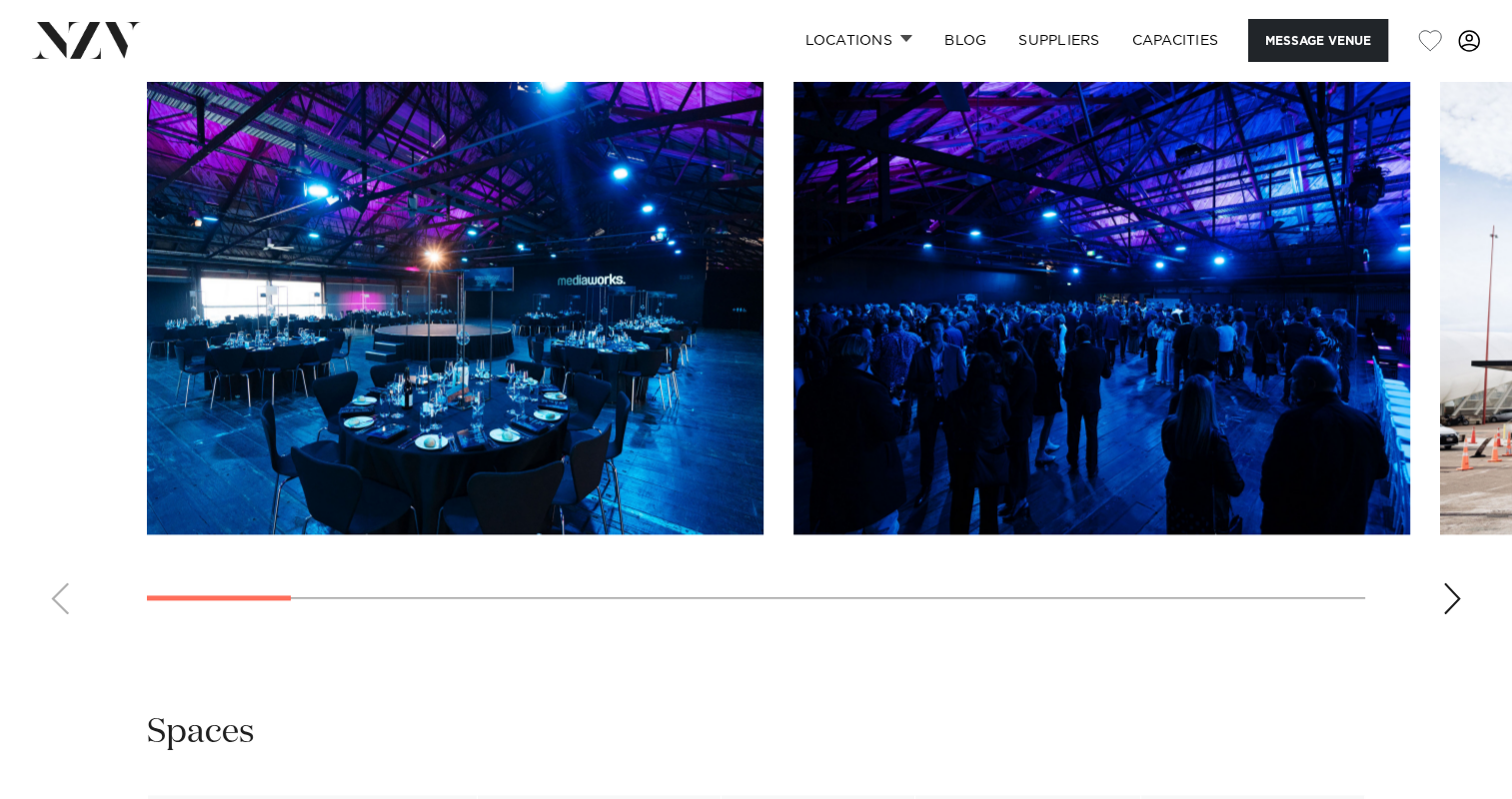 scroll, scrollTop: 2397, scrollLeft: 0, axis: vertical 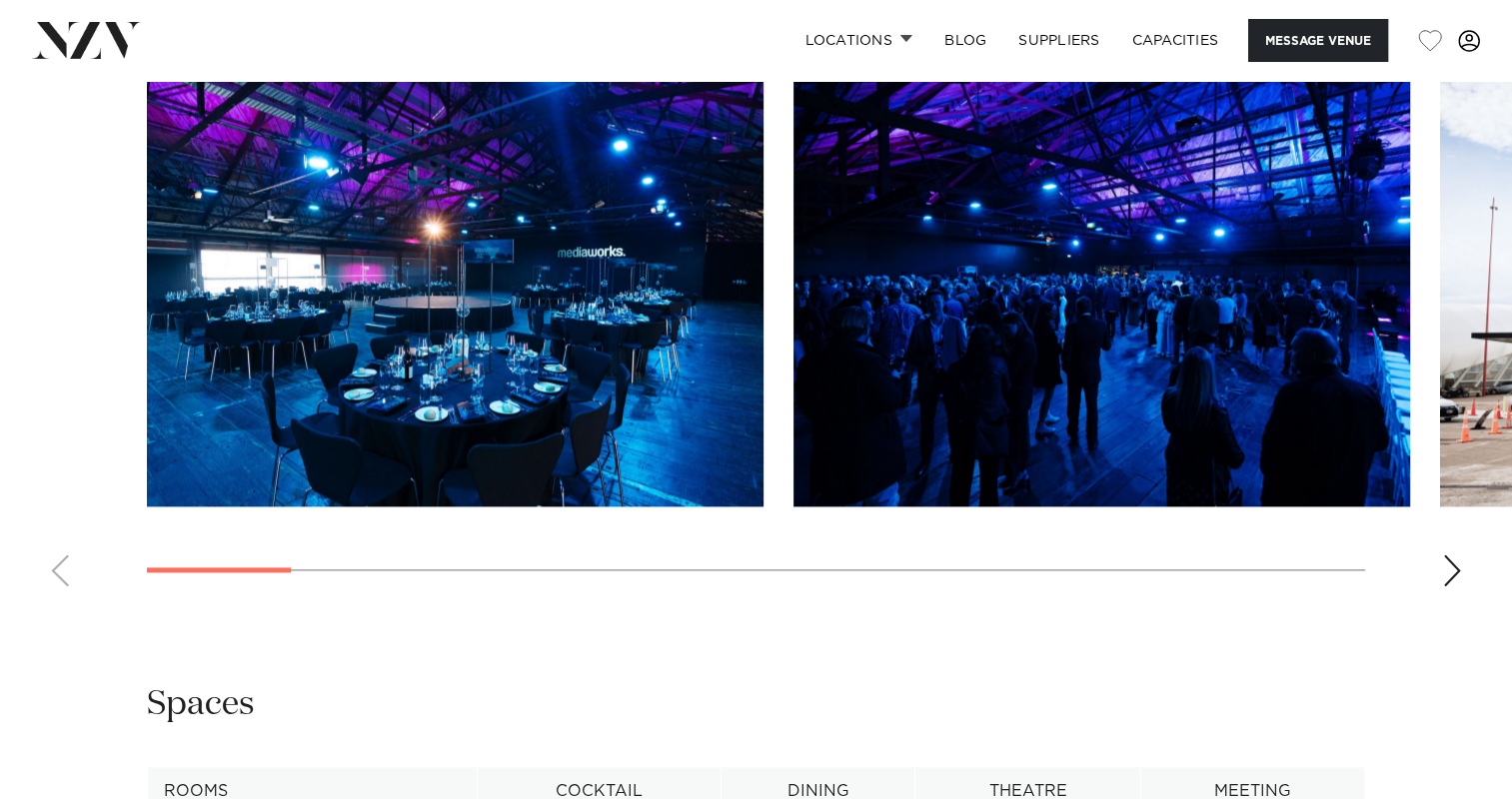 click at bounding box center [756, 328] 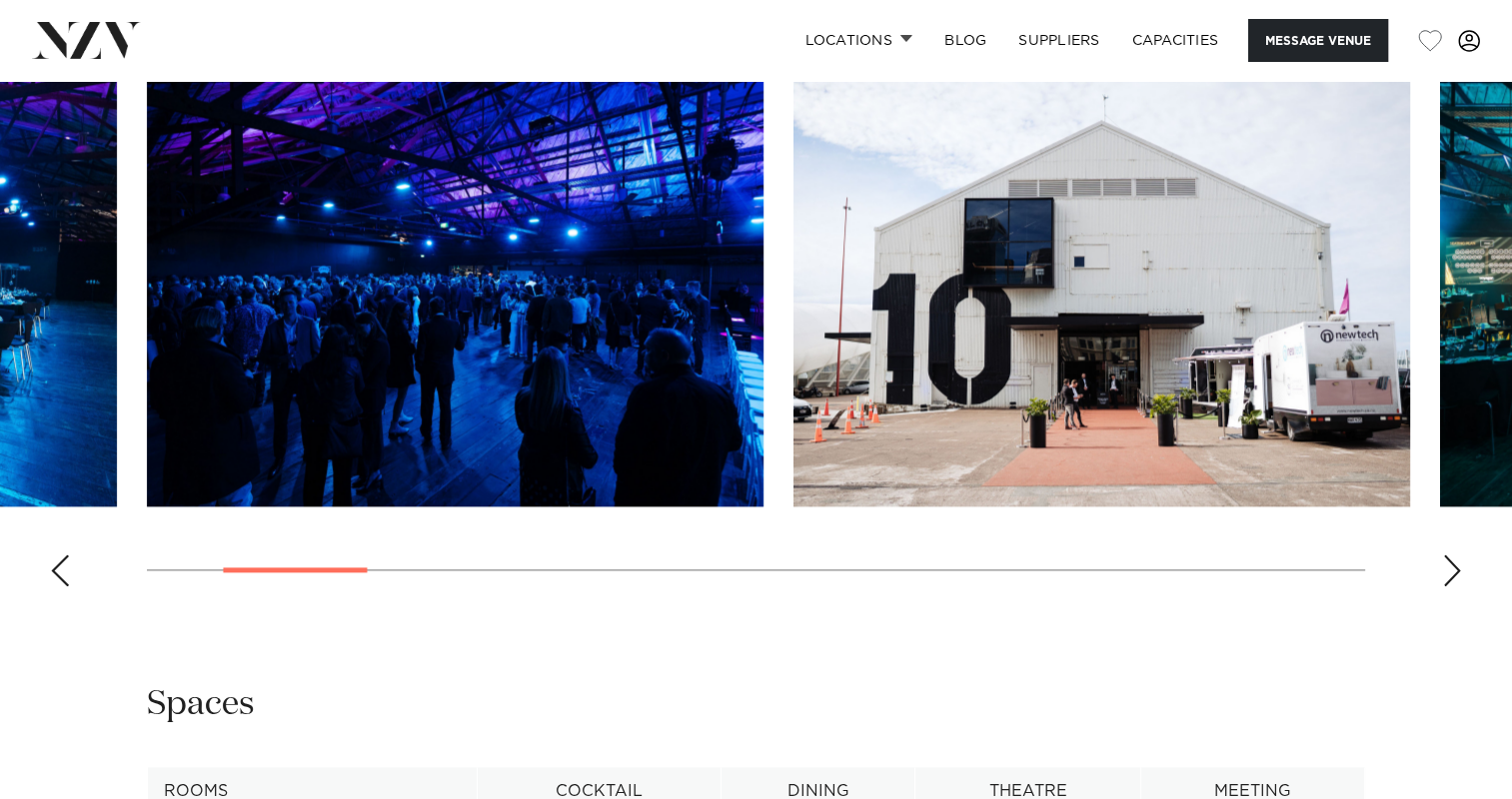 click at bounding box center [1452, 570] 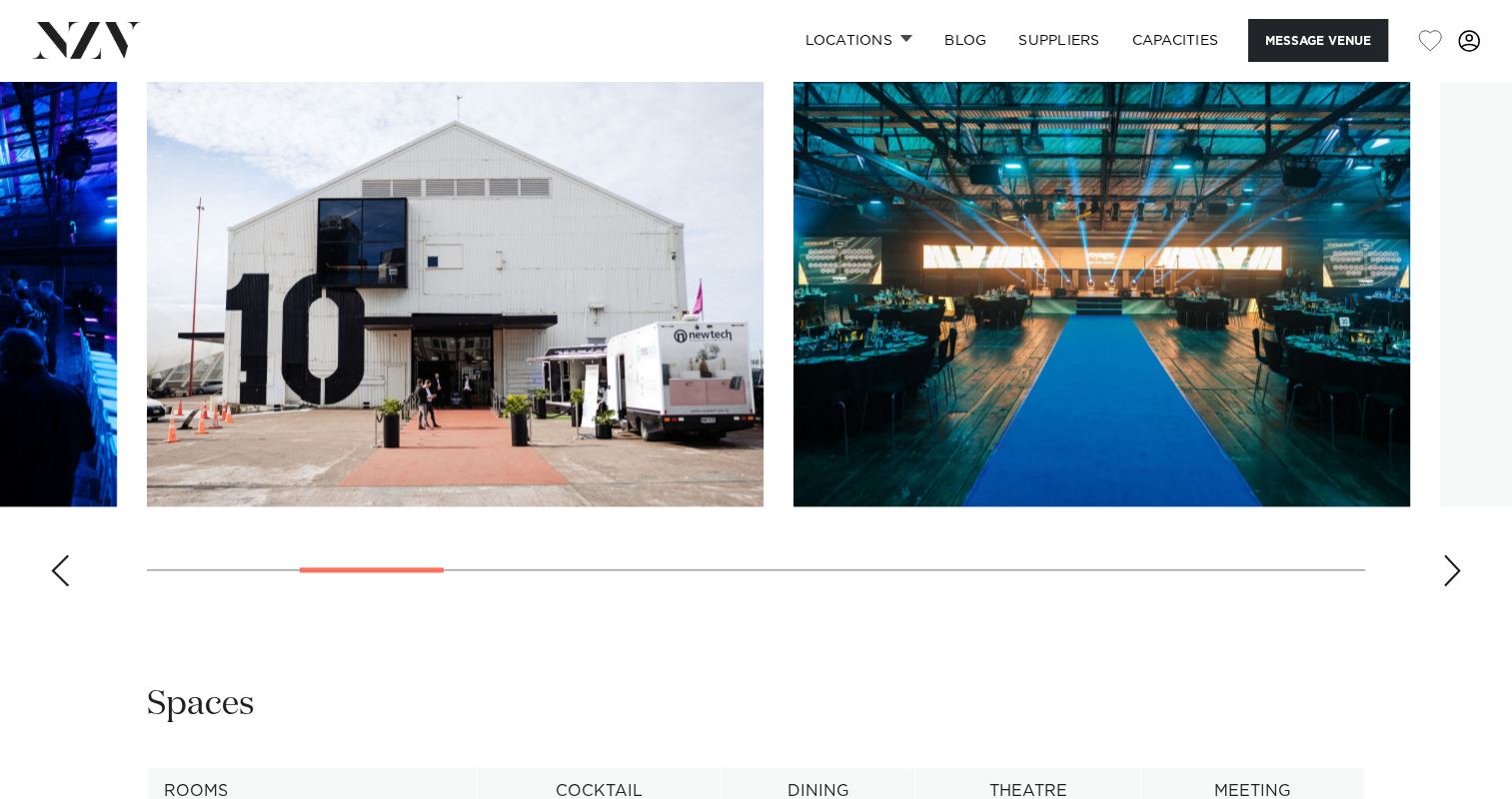 click at bounding box center [1452, 570] 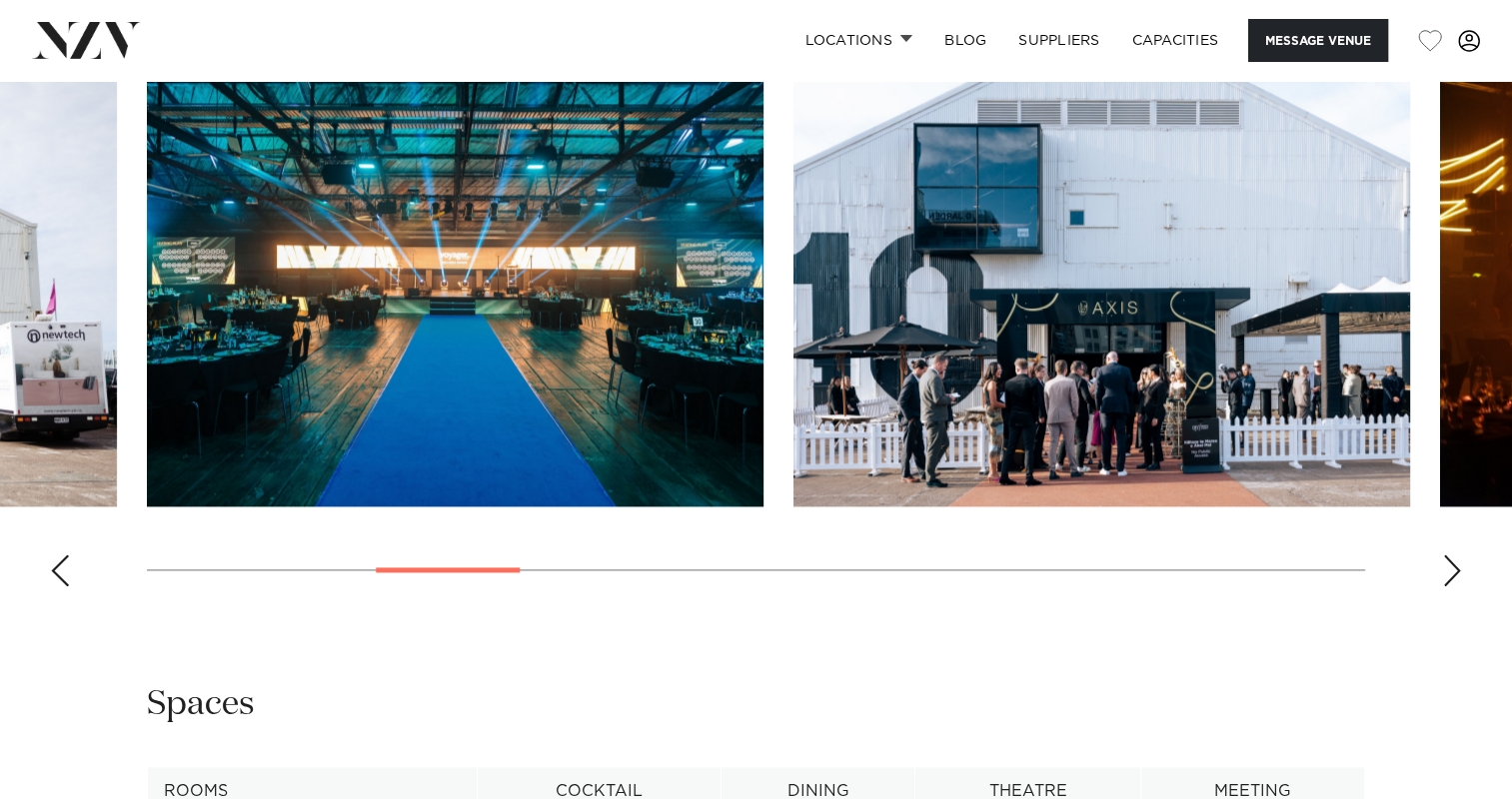 click at bounding box center (1452, 570) 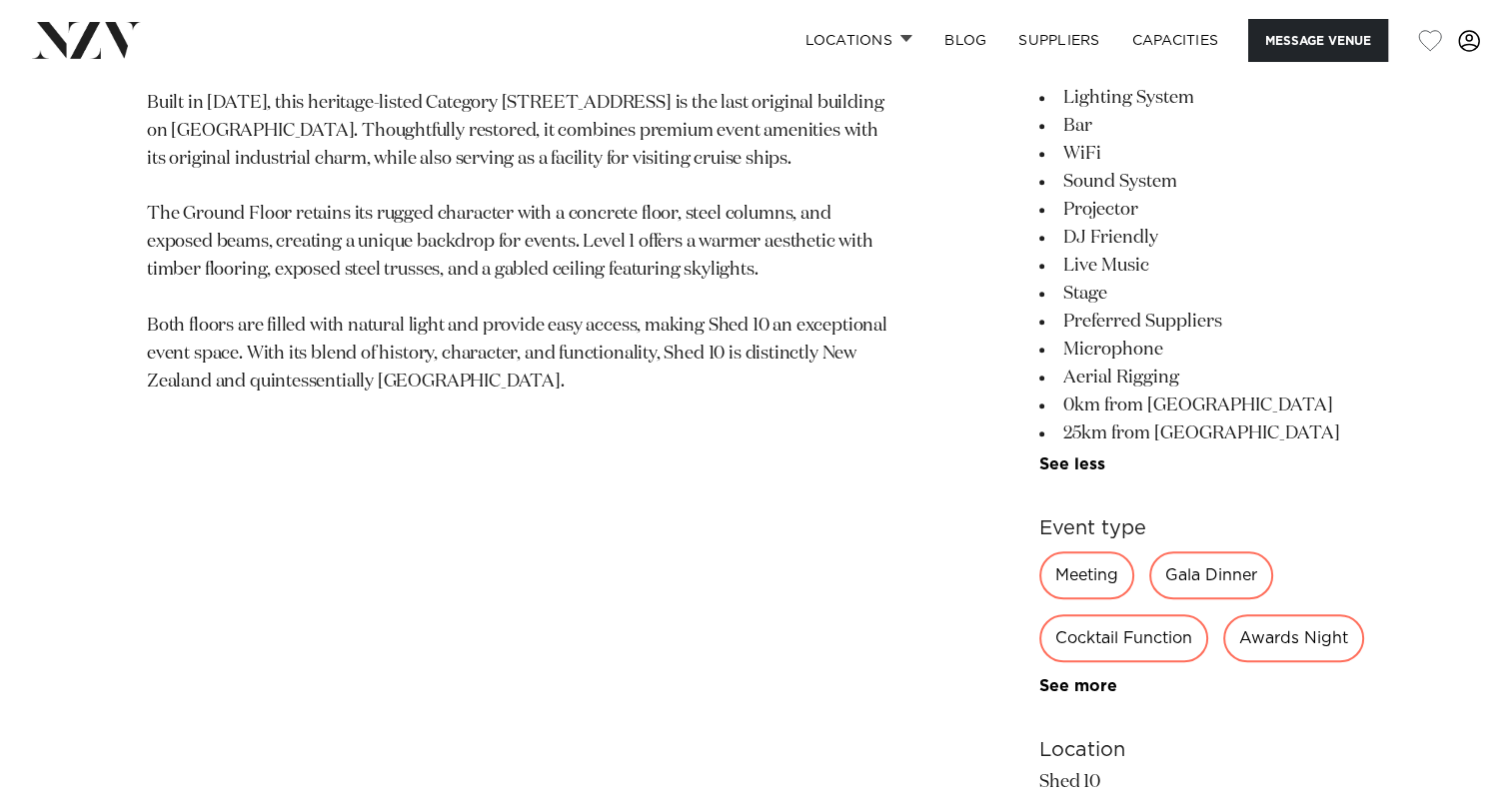 scroll, scrollTop: 899, scrollLeft: 0, axis: vertical 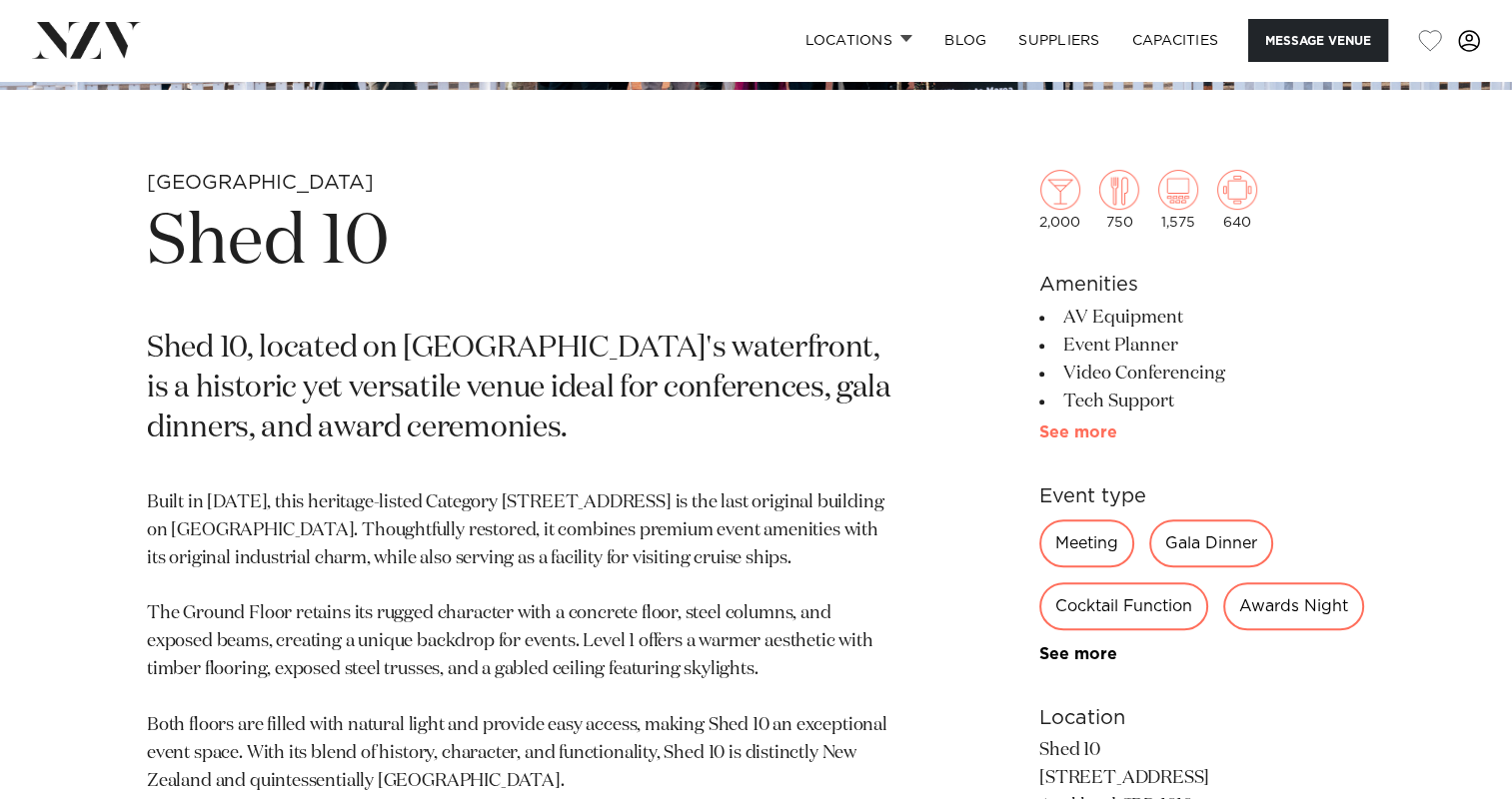 click on "See more" at bounding box center [1117, 432] 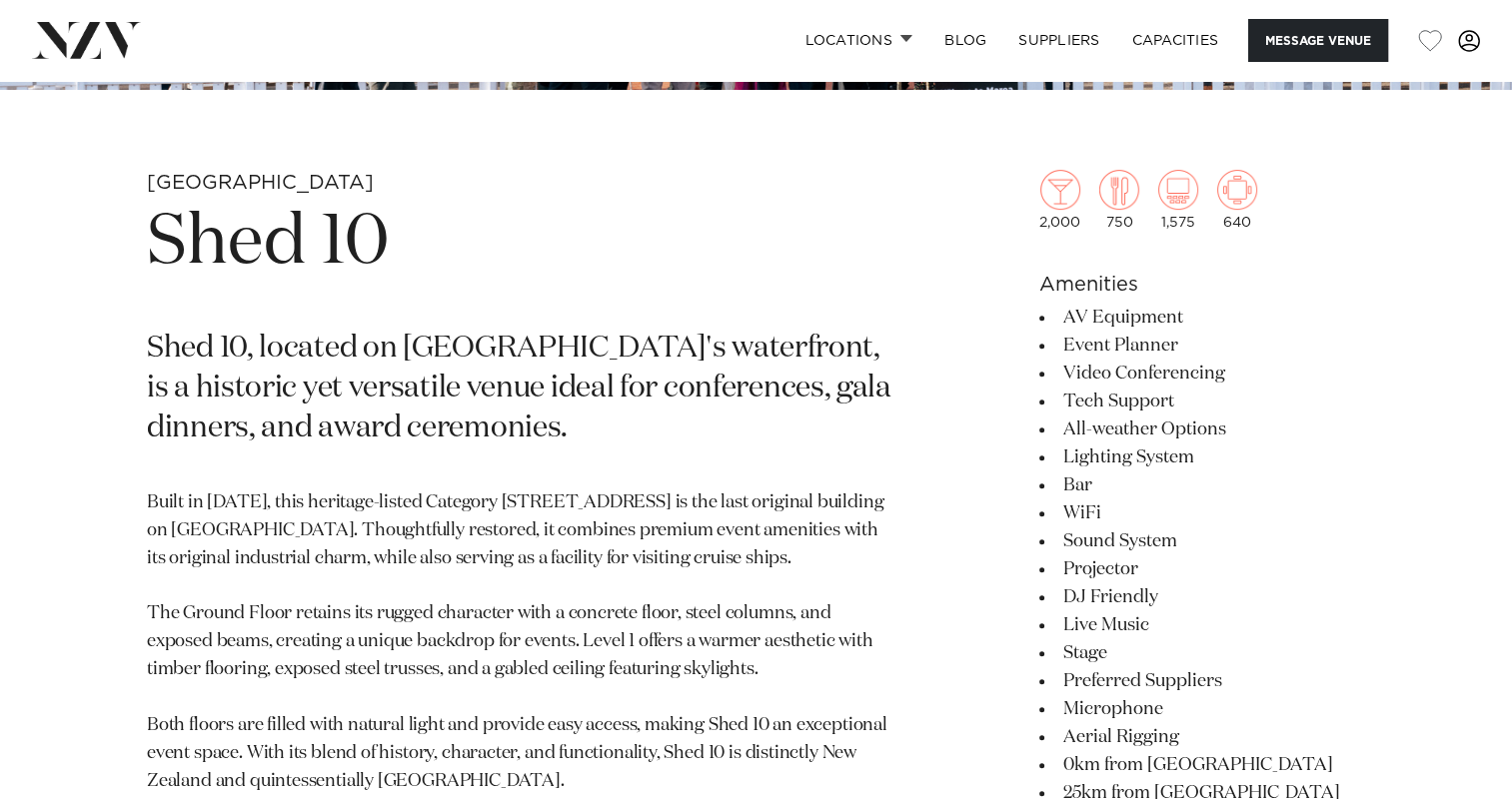 scroll, scrollTop: 799, scrollLeft: 0, axis: vertical 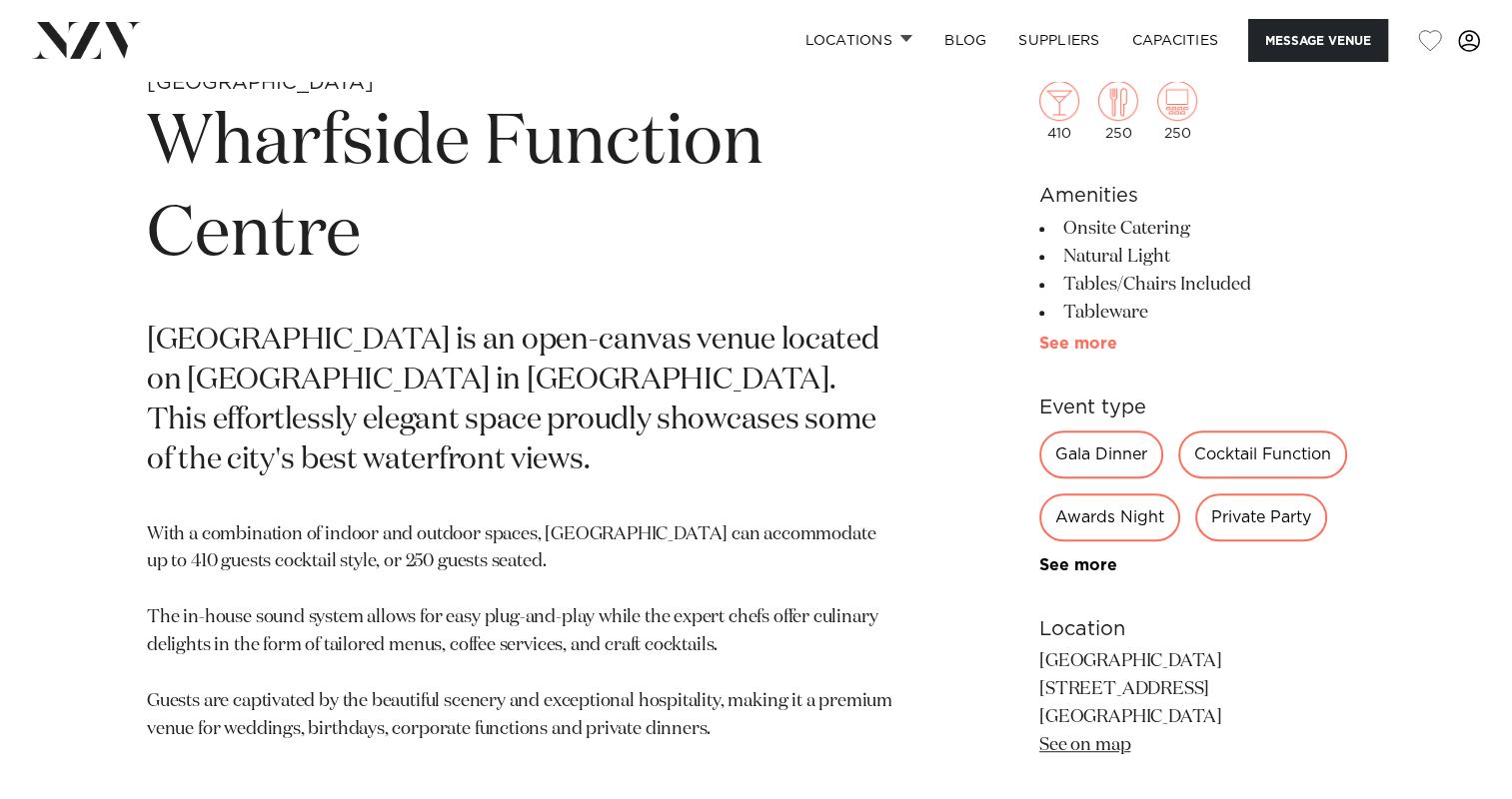 click on "See more" at bounding box center [1117, 344] 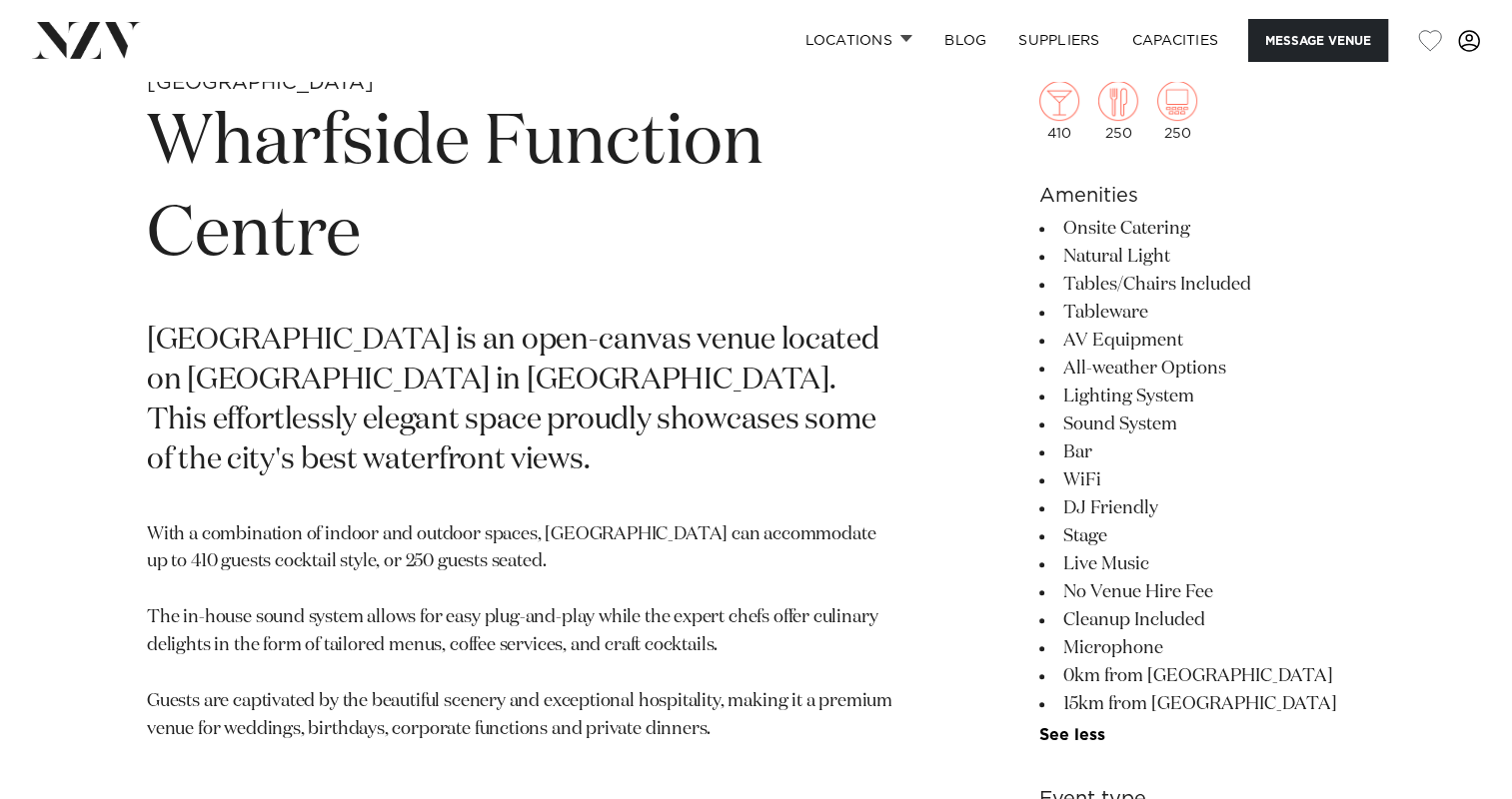 click on "[GEOGRAPHIC_DATA] is an open-canvas venue located on [GEOGRAPHIC_DATA] in [GEOGRAPHIC_DATA]. This effortlessly elegant space proudly showcases some of the city's best waterfront views." at bounding box center [522, 401] 